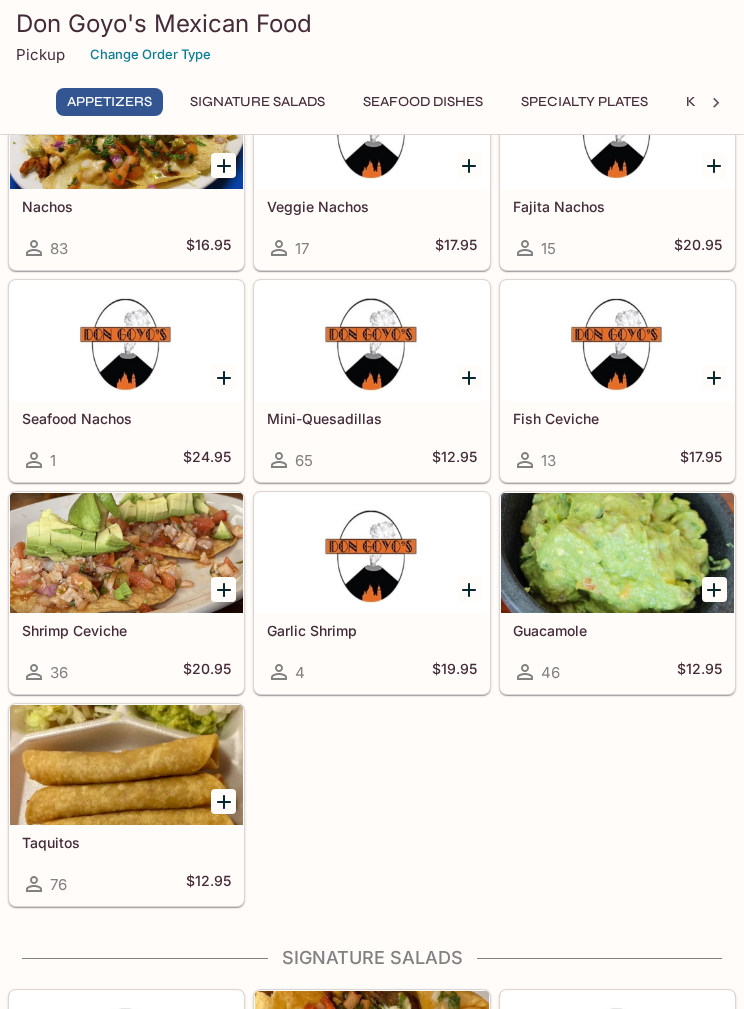 scroll, scrollTop: 57, scrollLeft: 0, axis: vertical 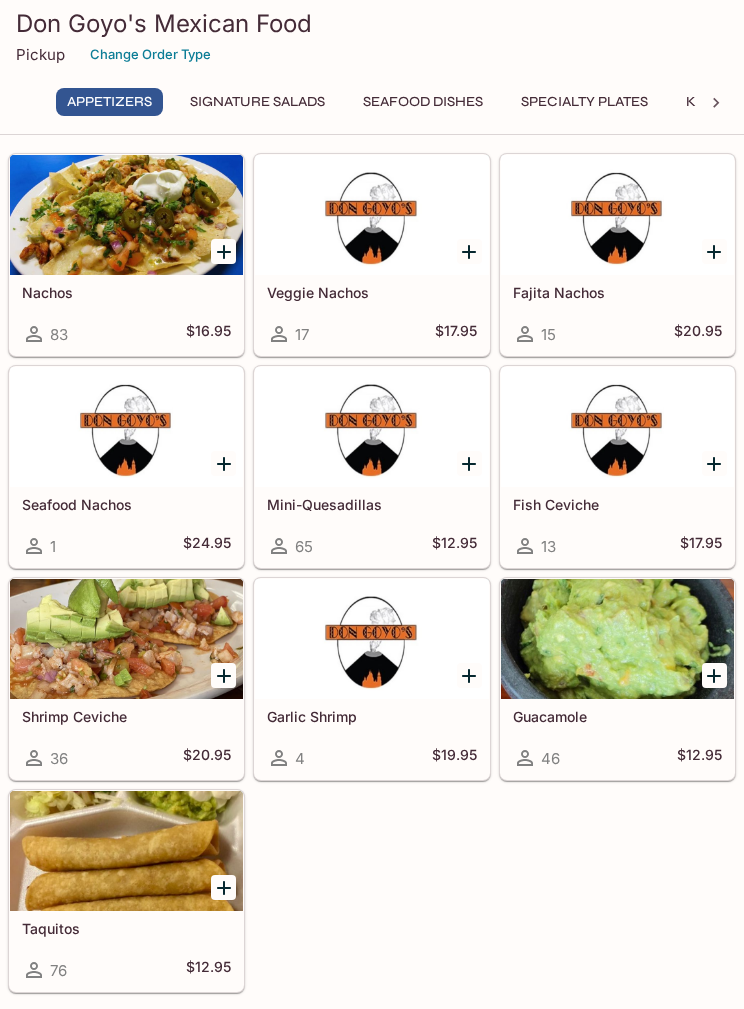 click at bounding box center [371, 215] 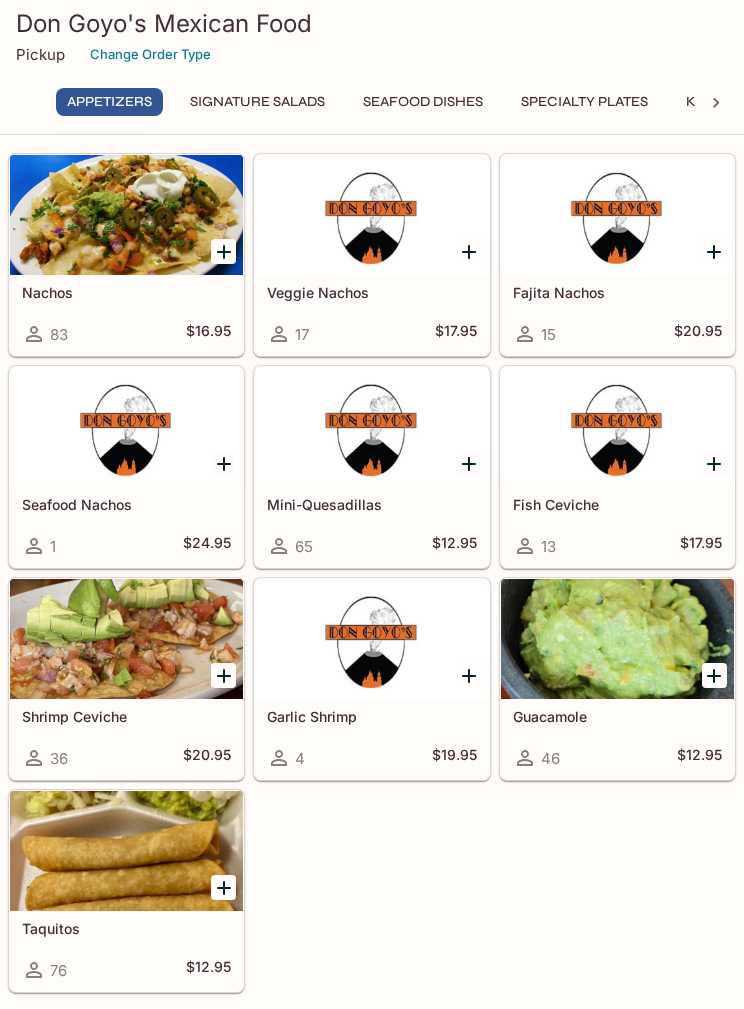 scroll, scrollTop: 0, scrollLeft: 0, axis: both 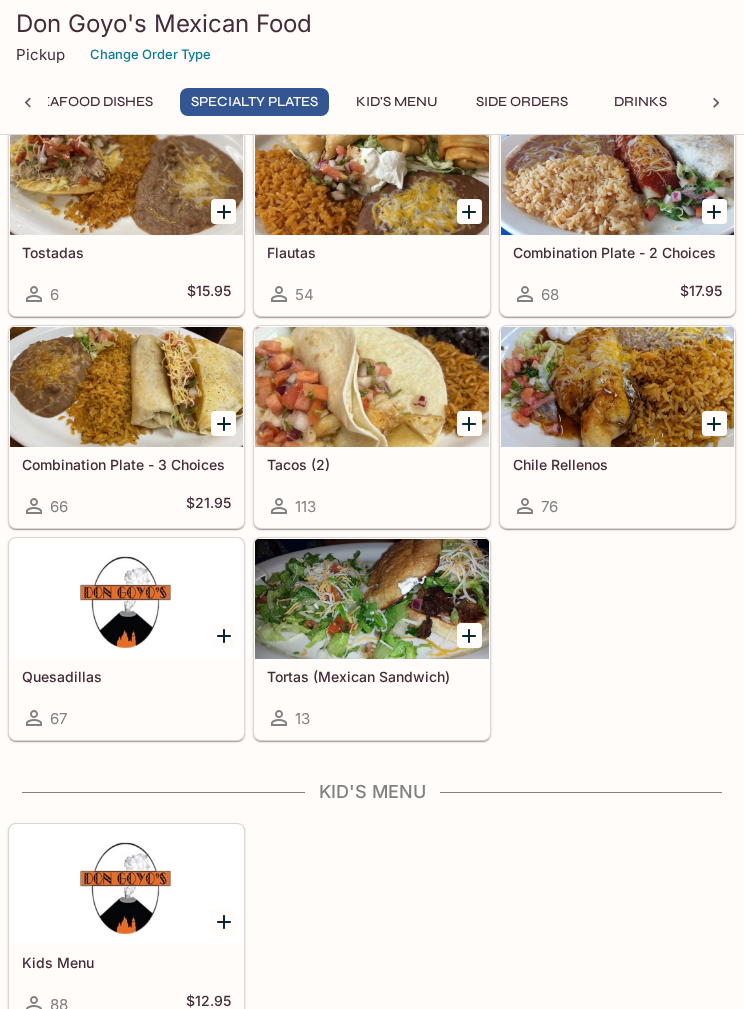 click at bounding box center [126, 387] 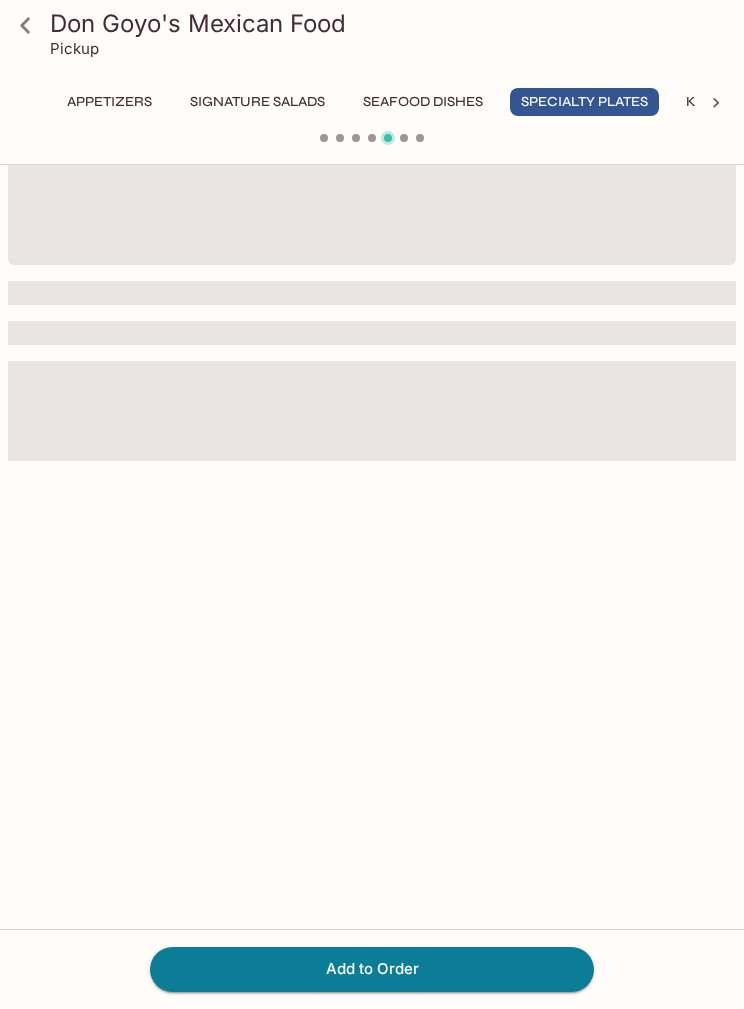 scroll, scrollTop: 0, scrollLeft: 0, axis: both 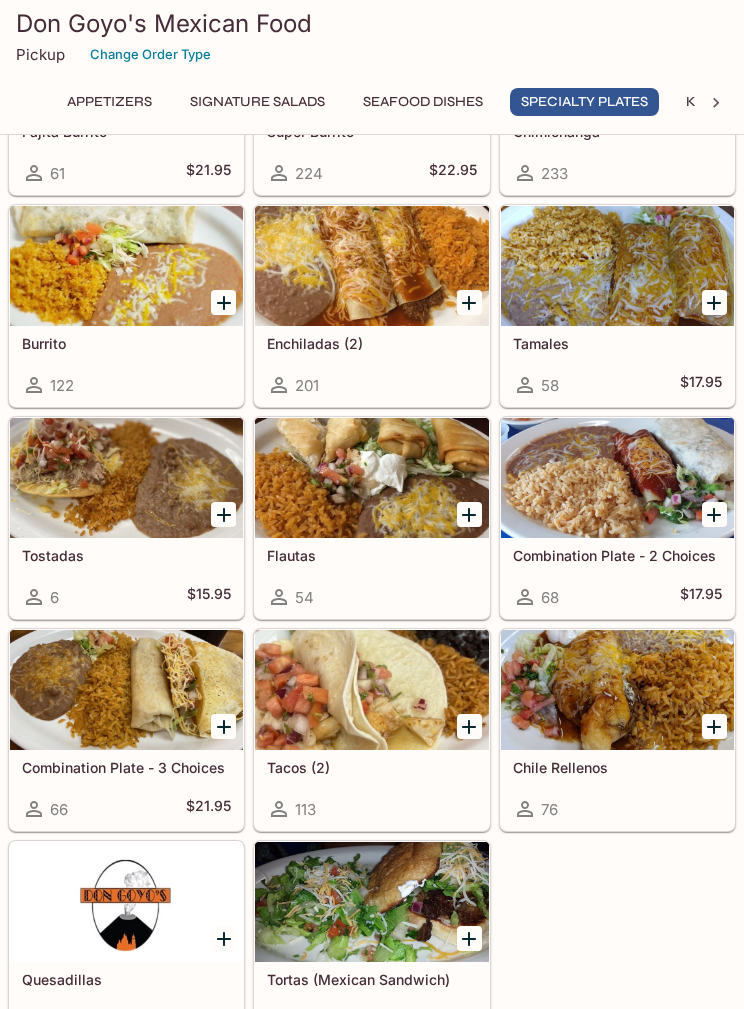 click at bounding box center (371, 478) 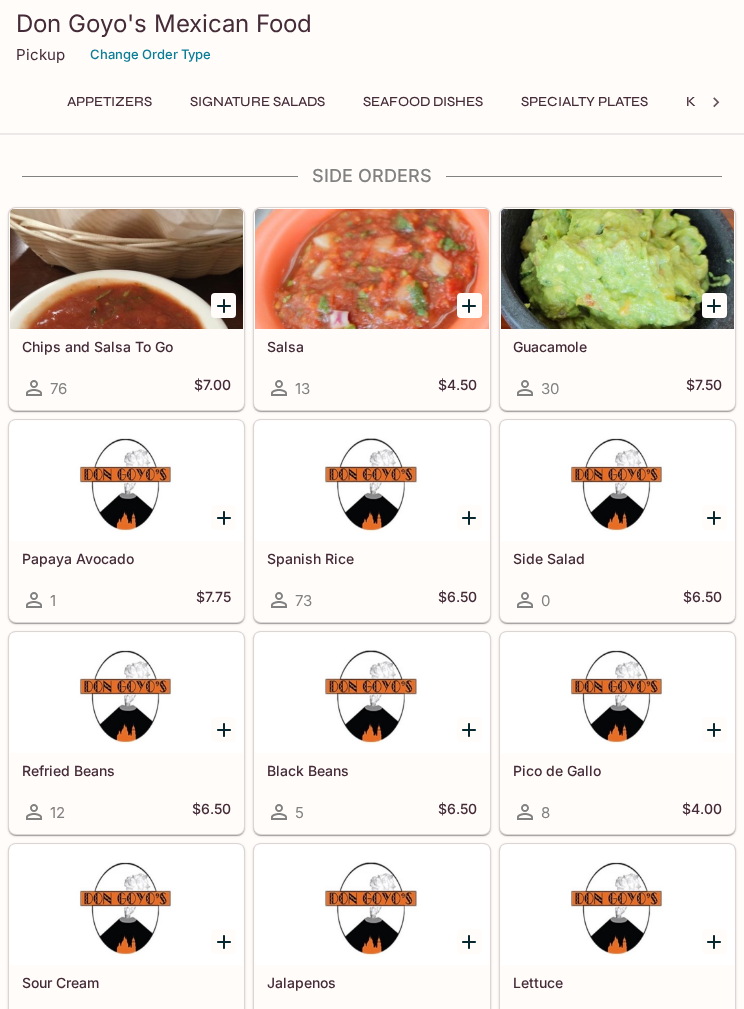 scroll, scrollTop: 4638, scrollLeft: 0, axis: vertical 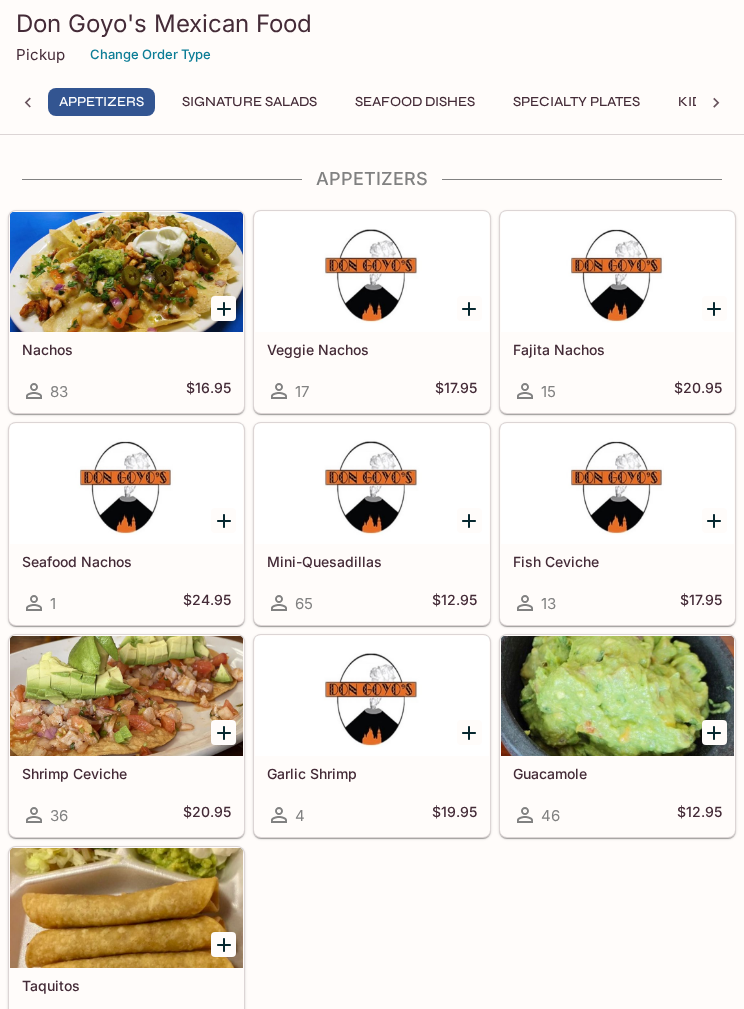 click at bounding box center [126, 272] 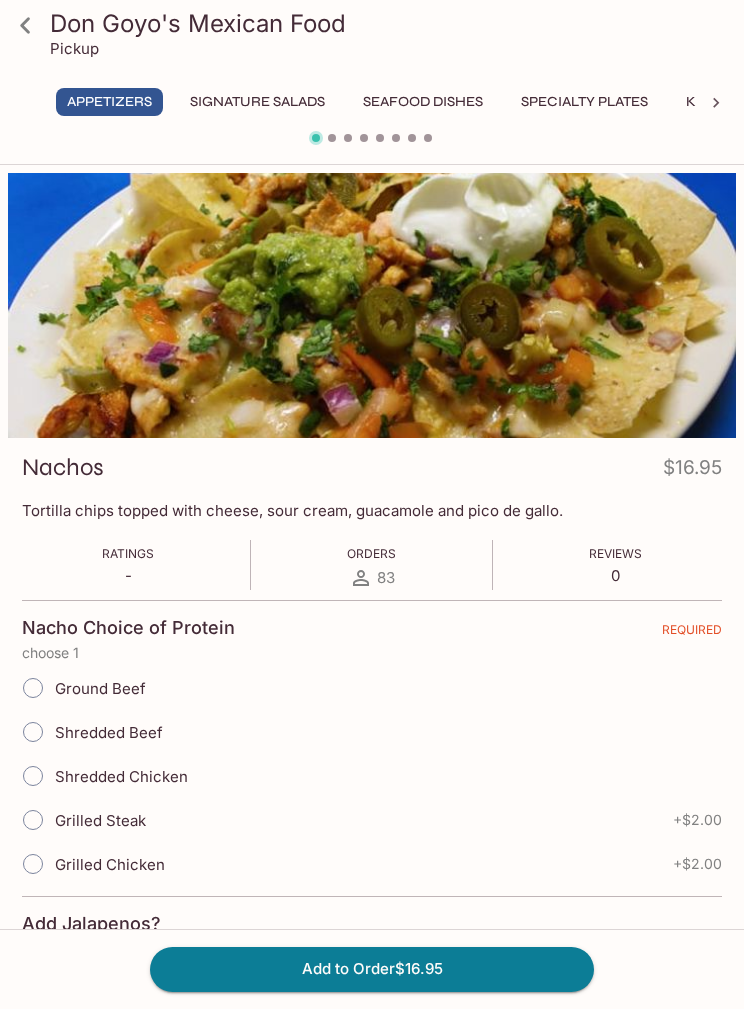 click on "Ground Beef" at bounding box center [33, 688] 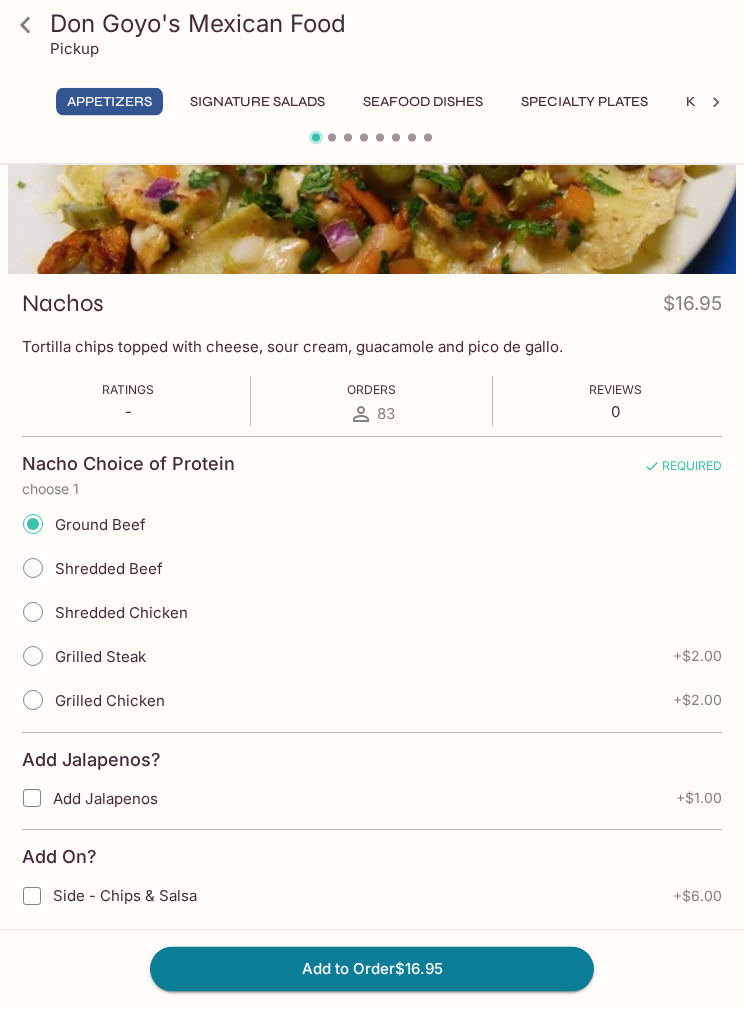 scroll, scrollTop: 162, scrollLeft: 0, axis: vertical 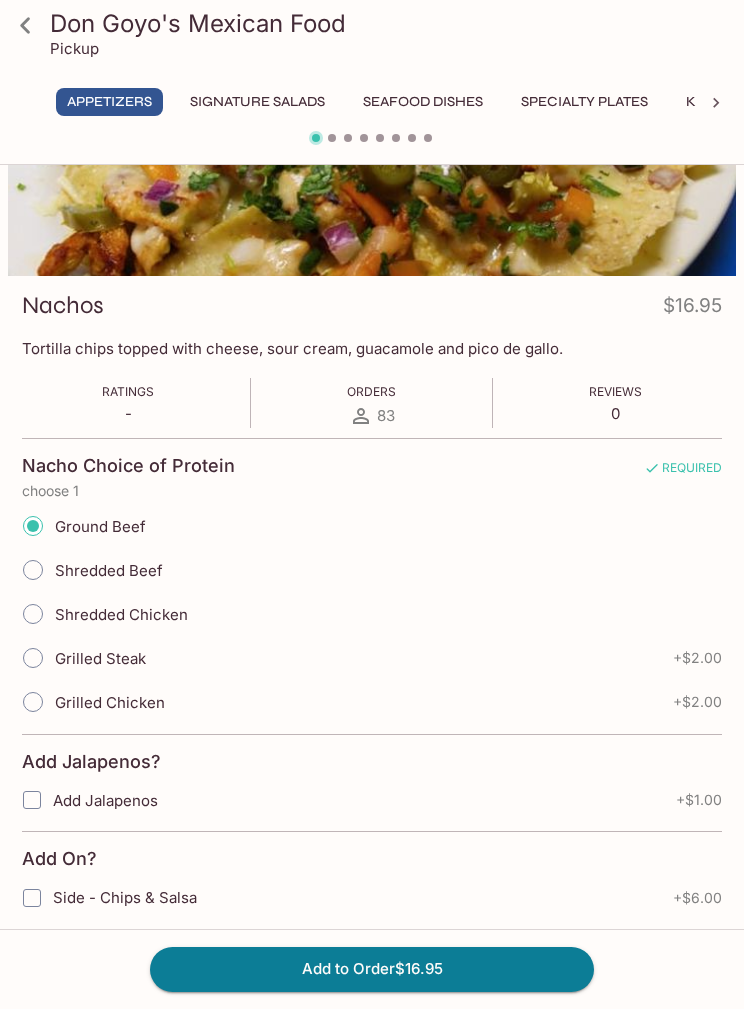 click on "Add to Order  $16.95" at bounding box center (372, 969) 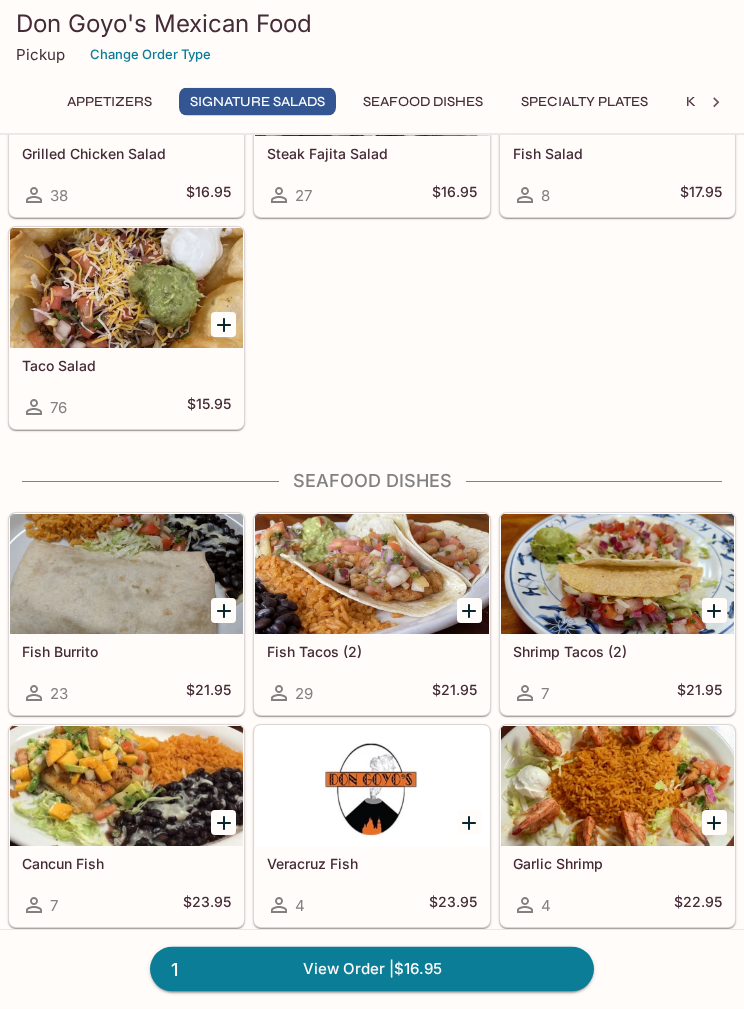 scroll, scrollTop: 1118, scrollLeft: 0, axis: vertical 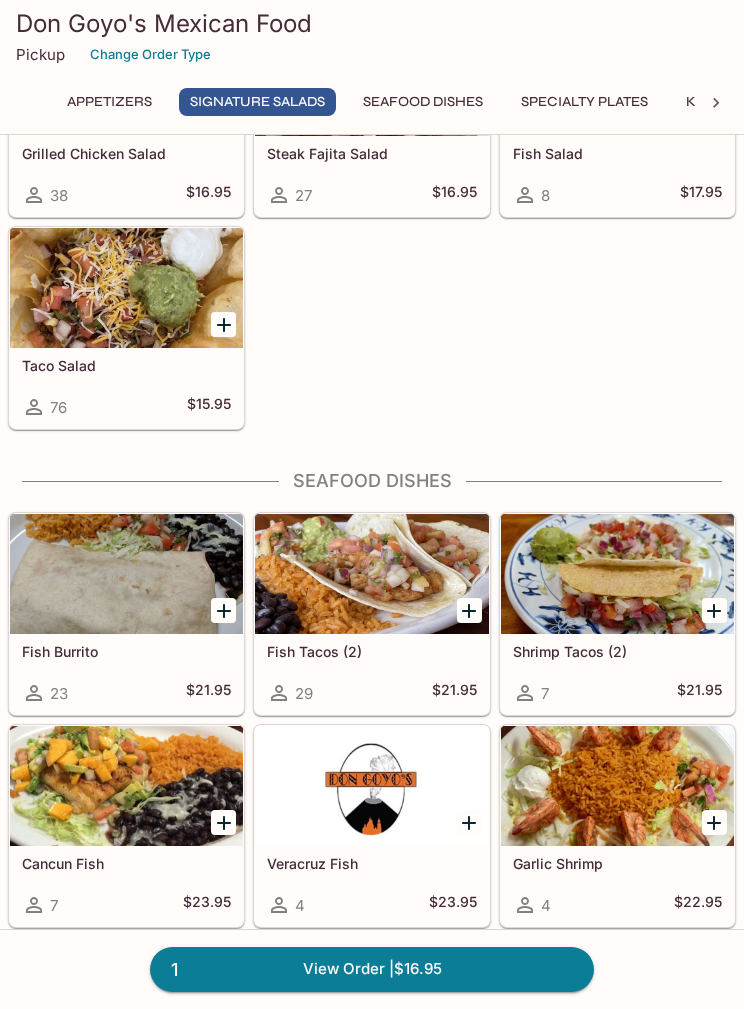 click at bounding box center [371, 574] 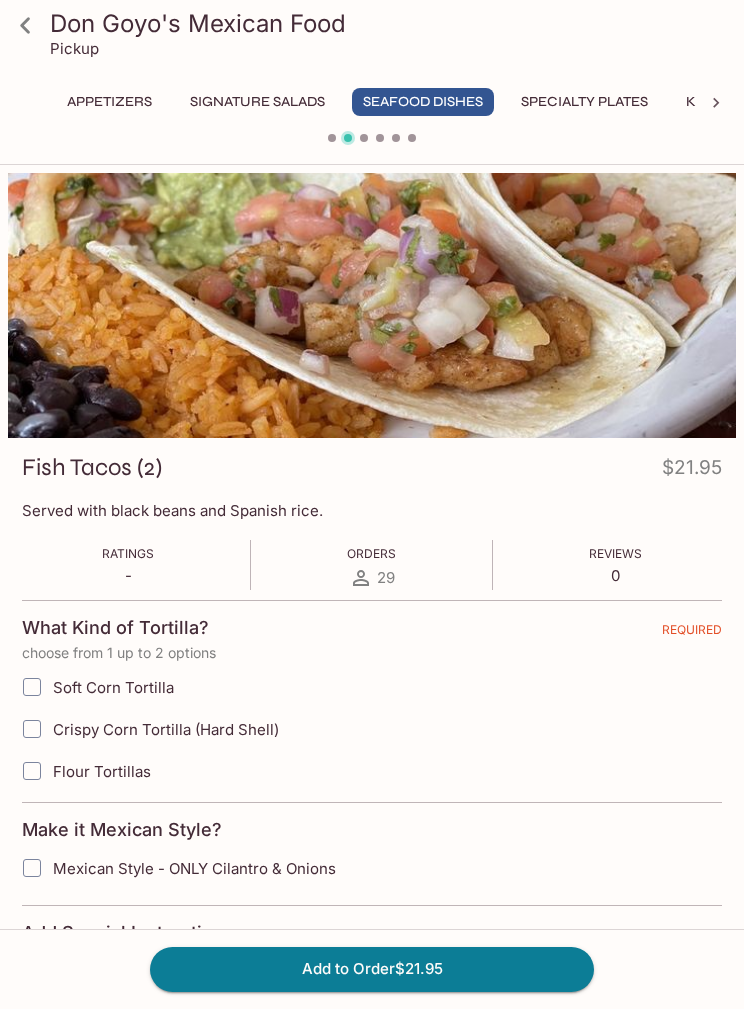 click on "Crispy Corn Tortilla (Hard Shell)" at bounding box center [32, 729] 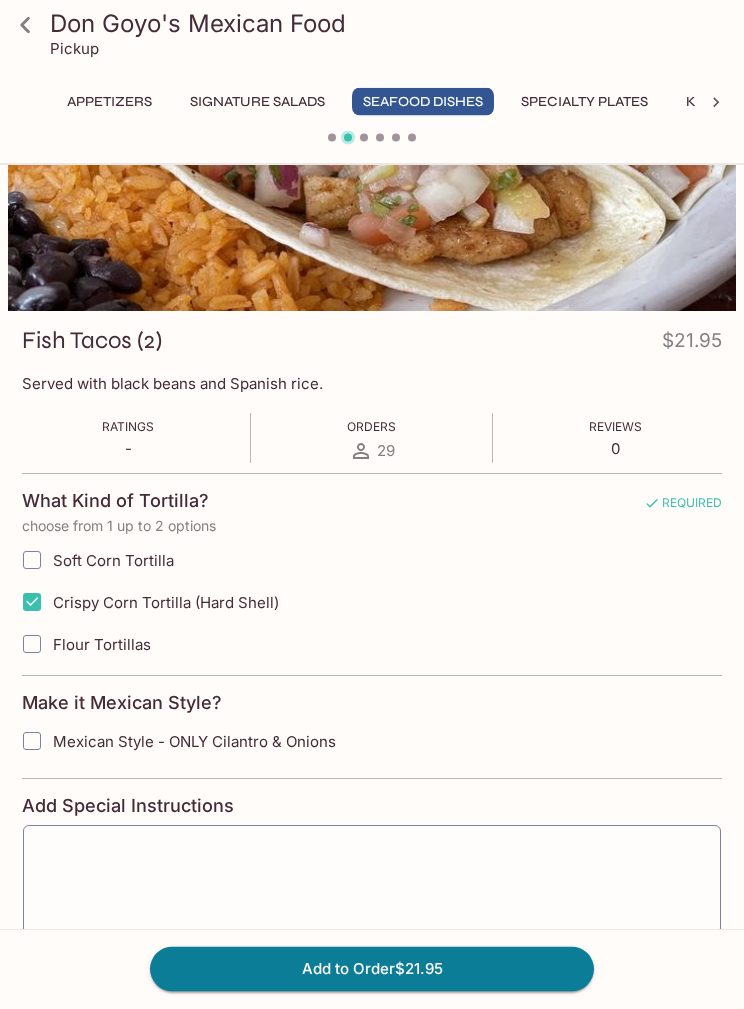 scroll, scrollTop: 127, scrollLeft: 0, axis: vertical 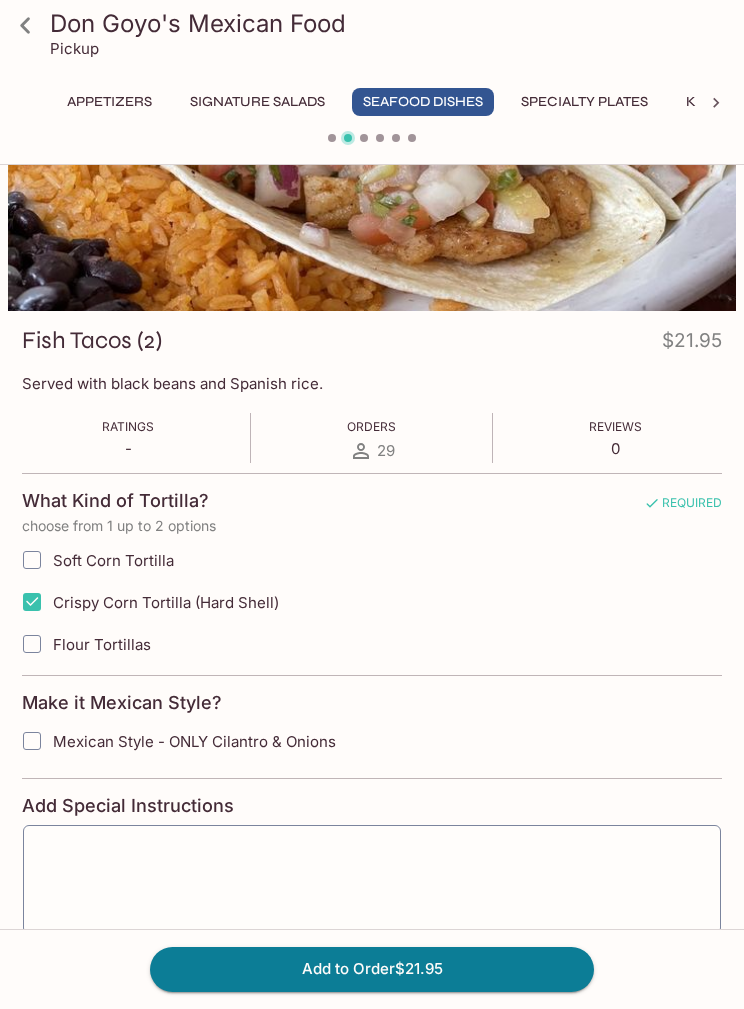 click on "Add to Order  $21.95" at bounding box center (372, 969) 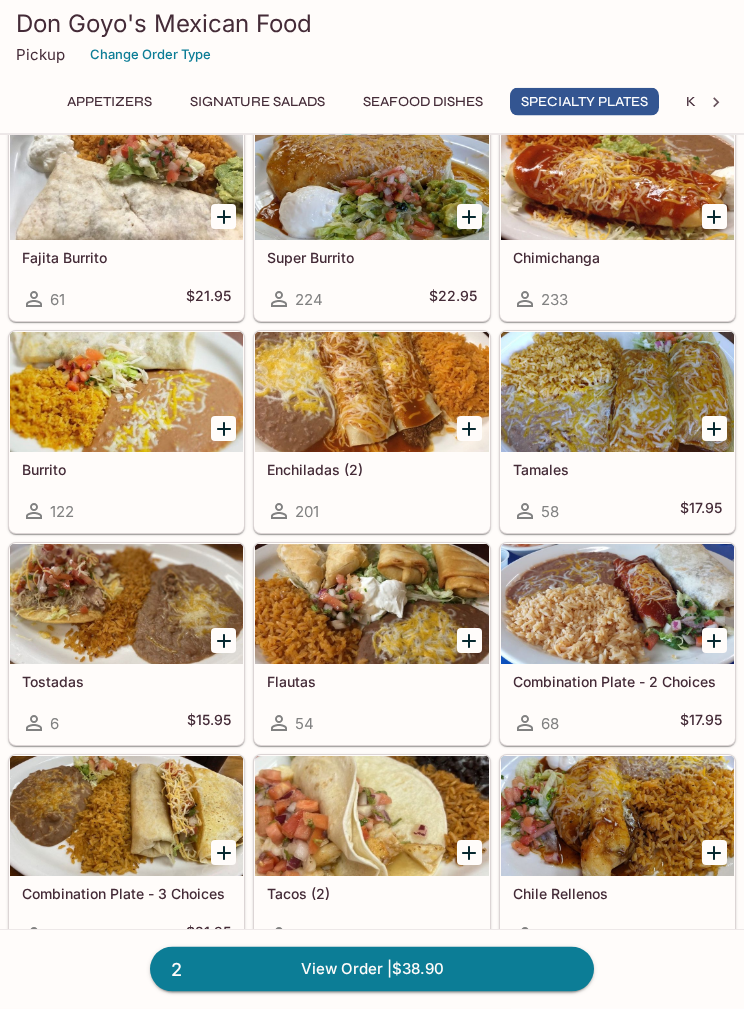 scroll, scrollTop: 2831, scrollLeft: 0, axis: vertical 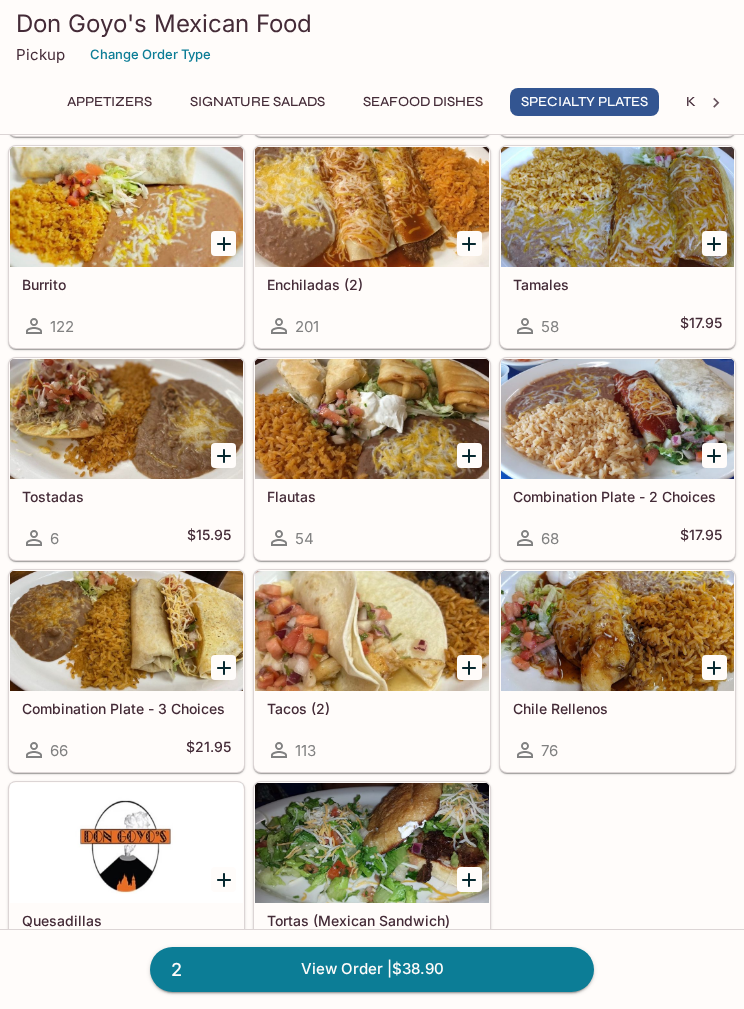 click at bounding box center [126, 631] 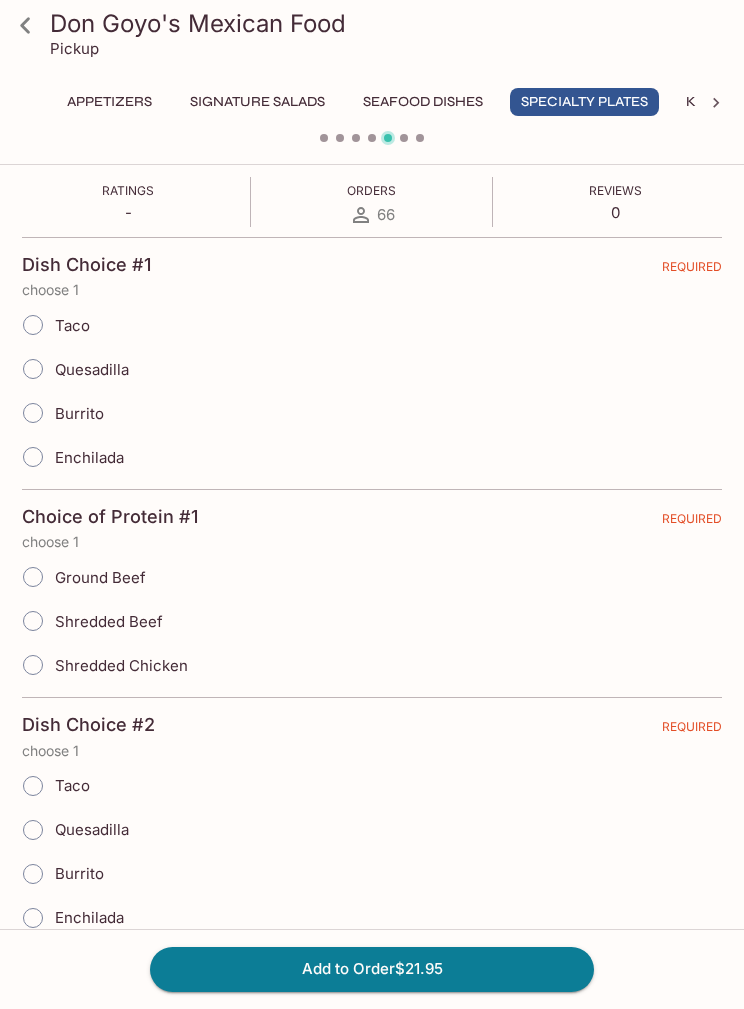 scroll, scrollTop: 361, scrollLeft: 0, axis: vertical 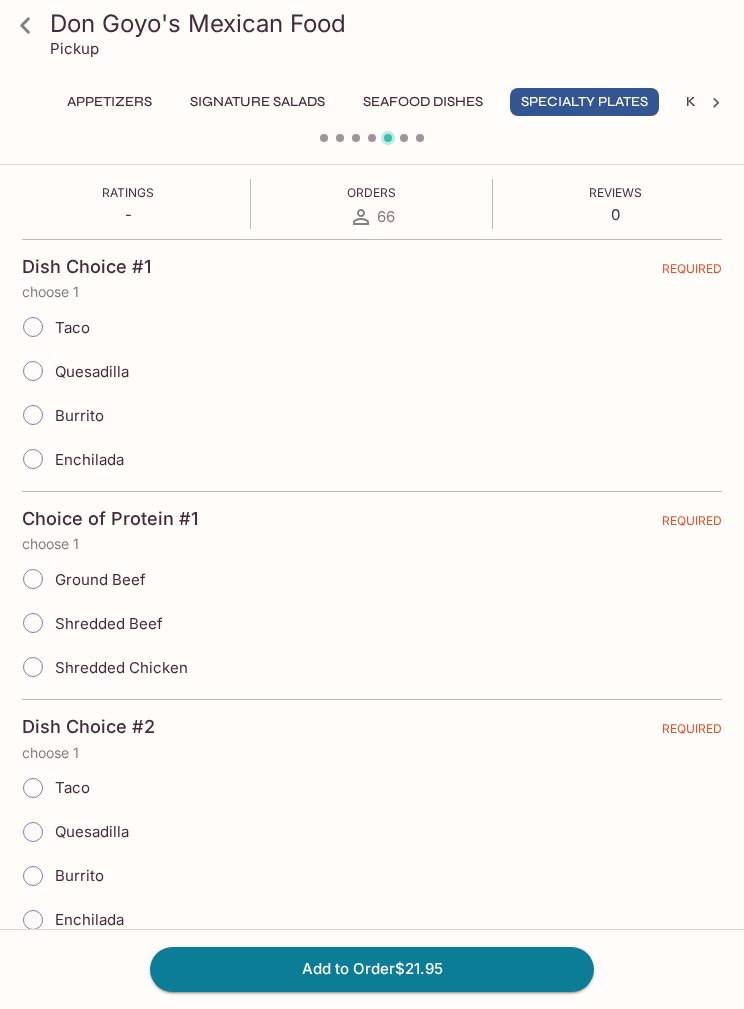 click on "Taco" at bounding box center (33, 327) 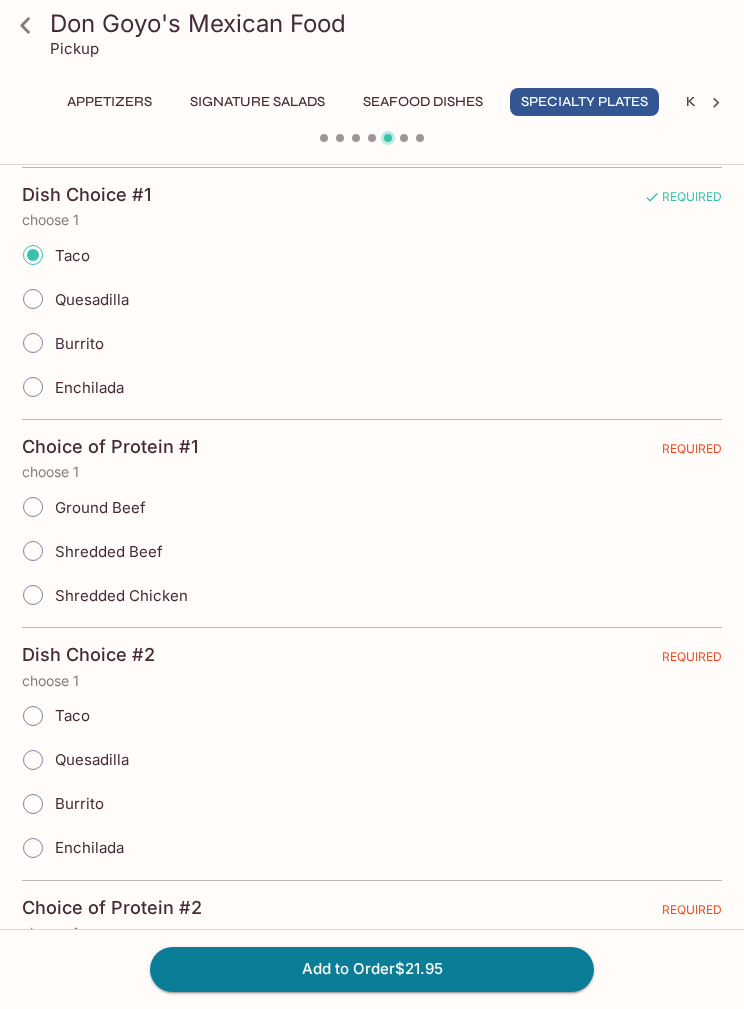 scroll, scrollTop: 452, scrollLeft: 0, axis: vertical 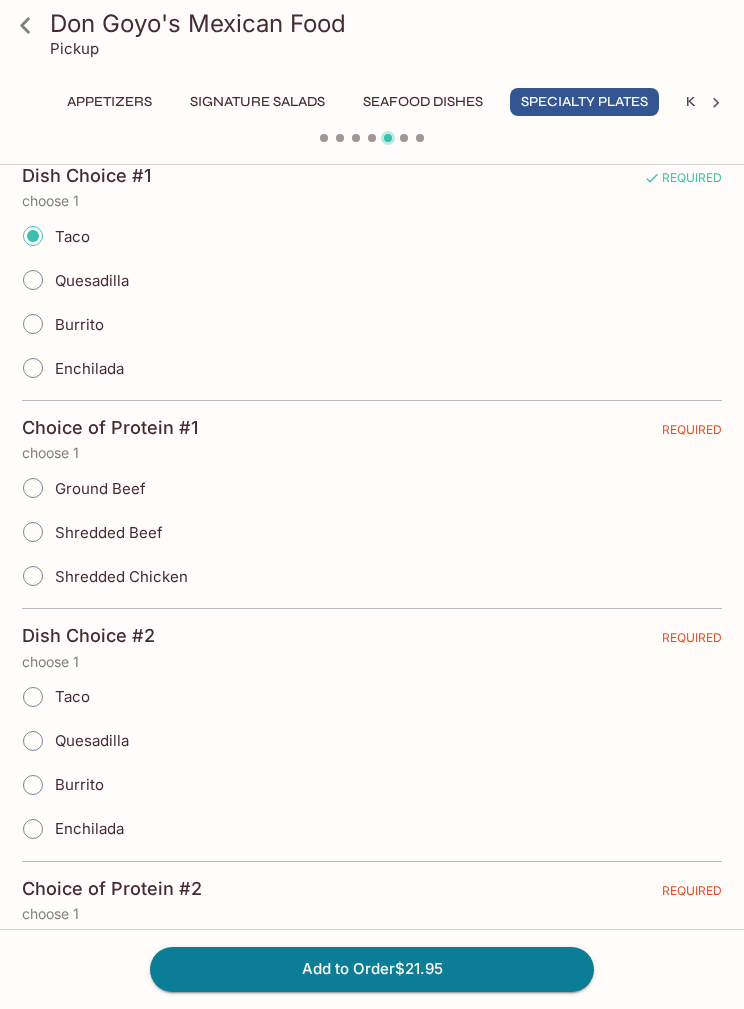 click on "Ground Beef" at bounding box center (33, 488) 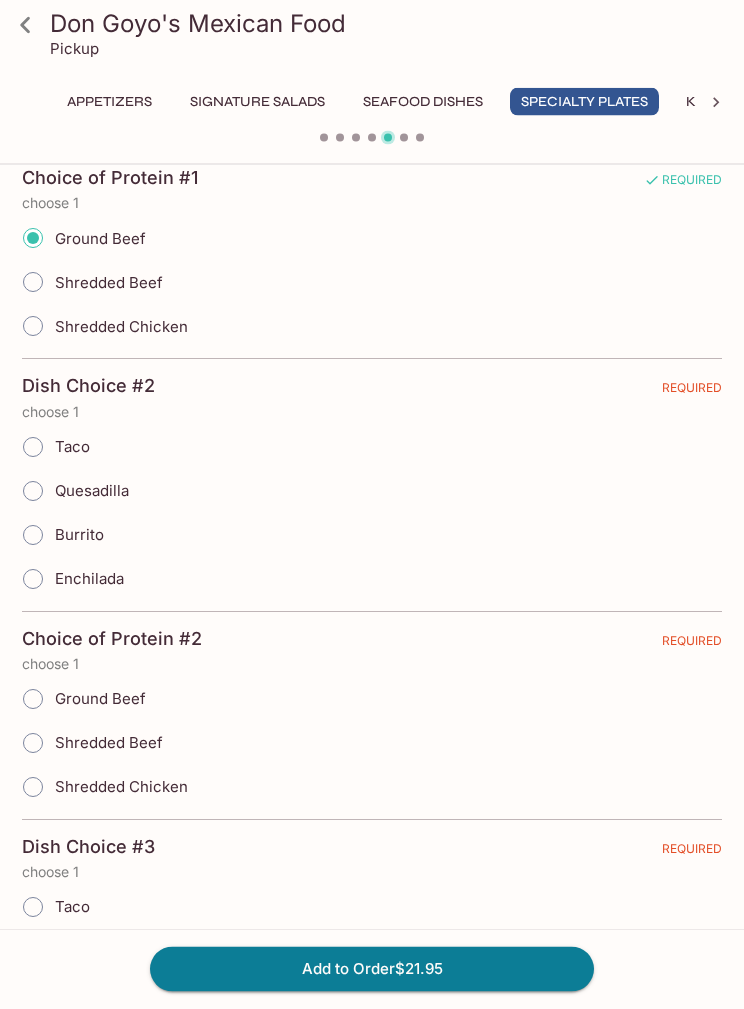 scroll, scrollTop: 702, scrollLeft: 0, axis: vertical 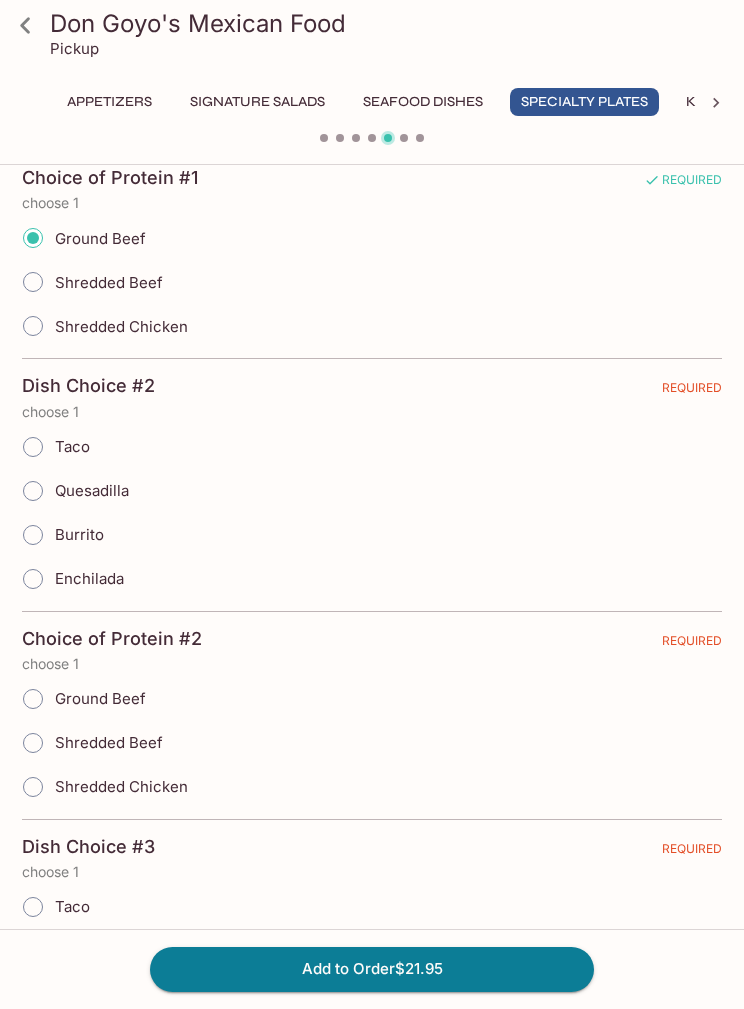 click on "Quesadilla" at bounding box center [33, 491] 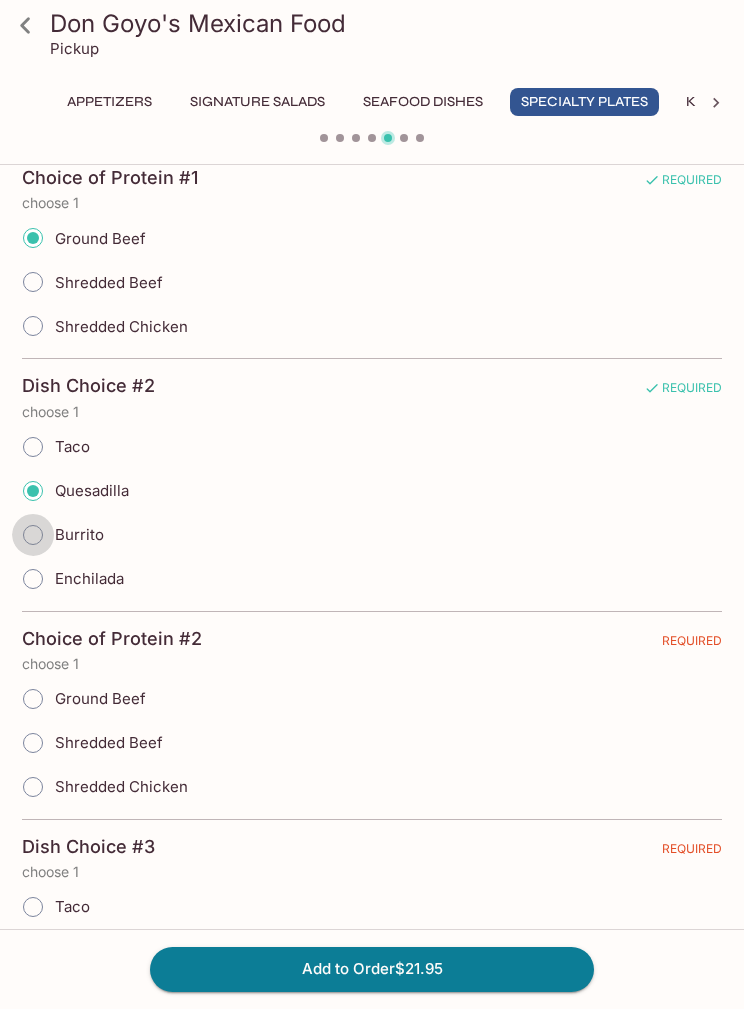 click on "Burrito" at bounding box center (33, 535) 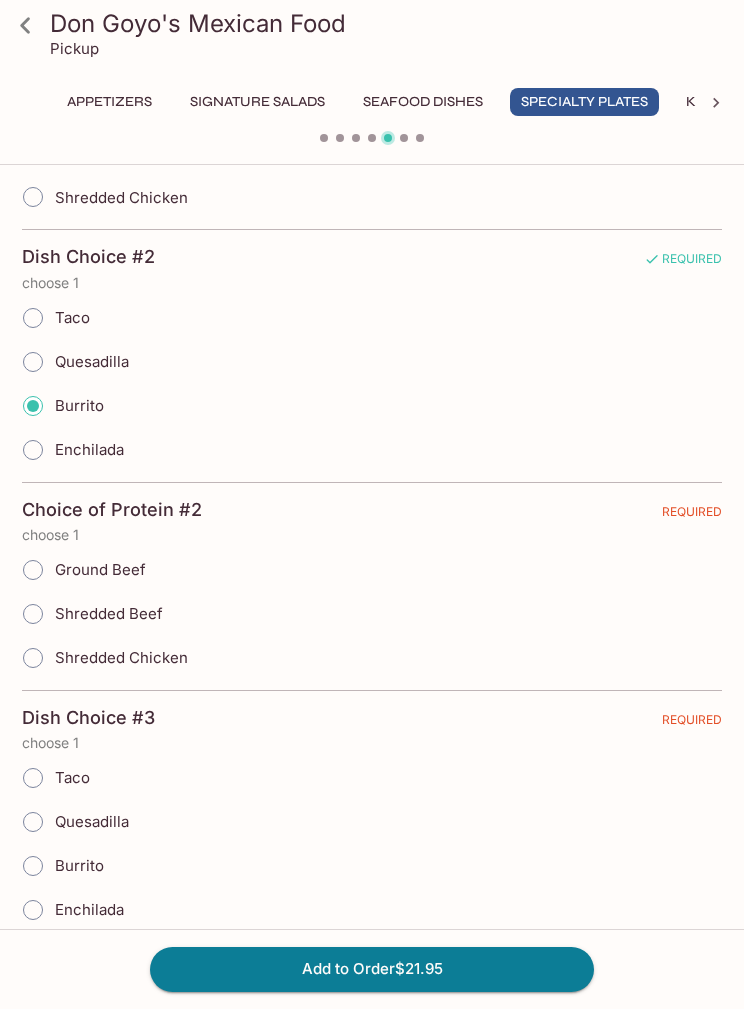 scroll, scrollTop: 838, scrollLeft: 0, axis: vertical 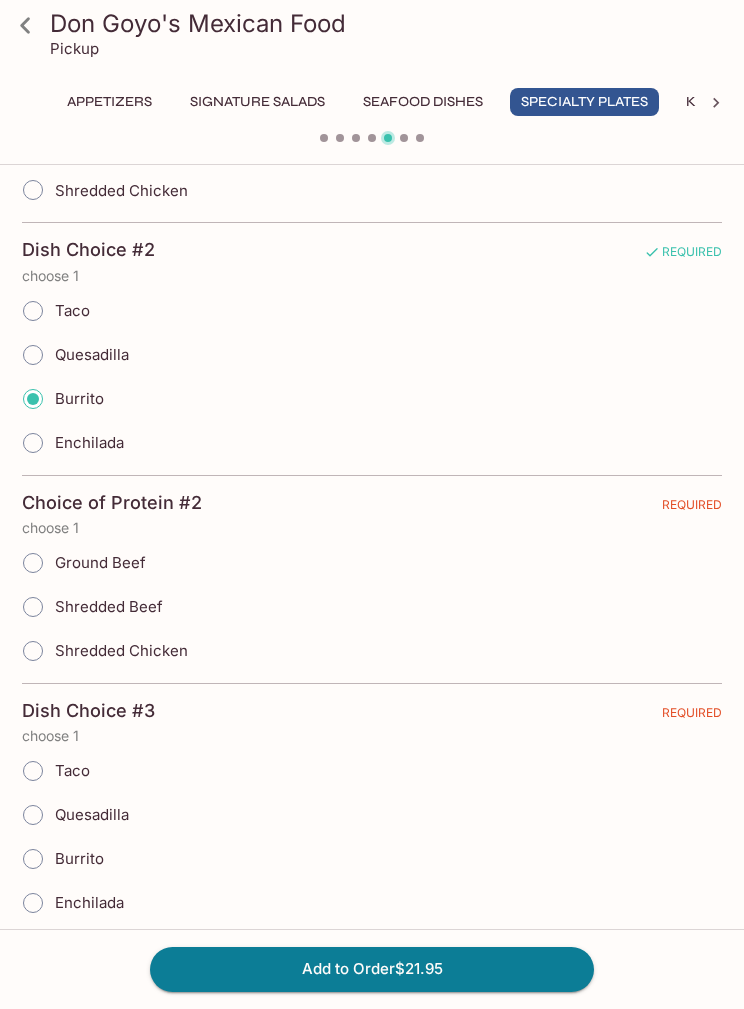click on "Shredded Chicken" at bounding box center [33, 651] 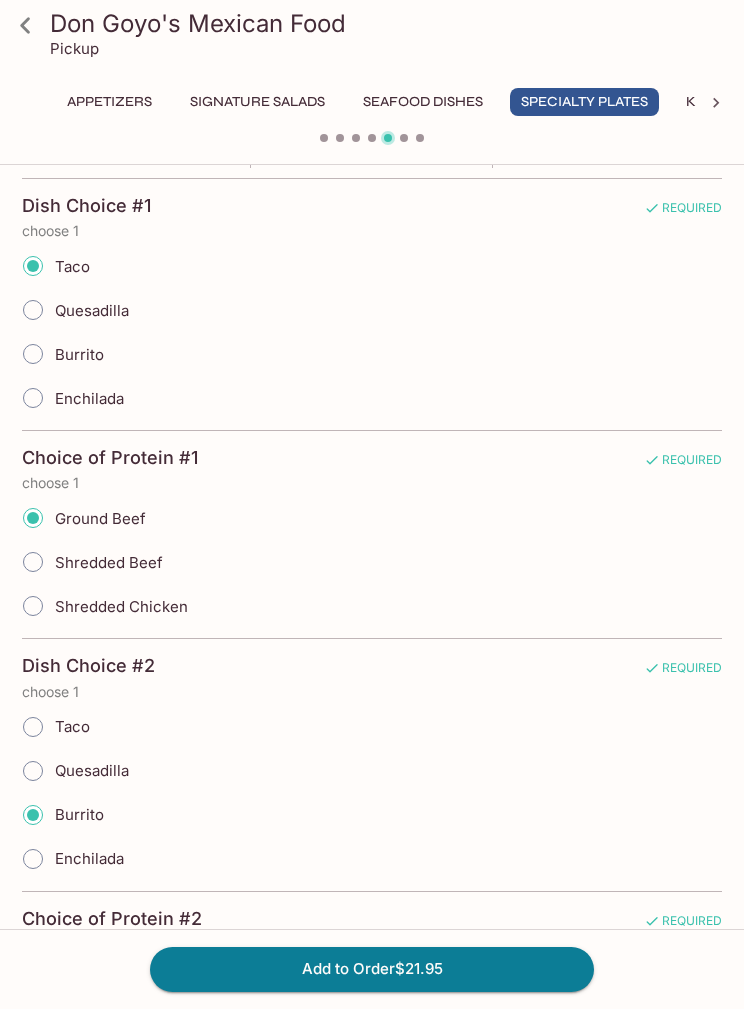 scroll, scrollTop: 393, scrollLeft: 0, axis: vertical 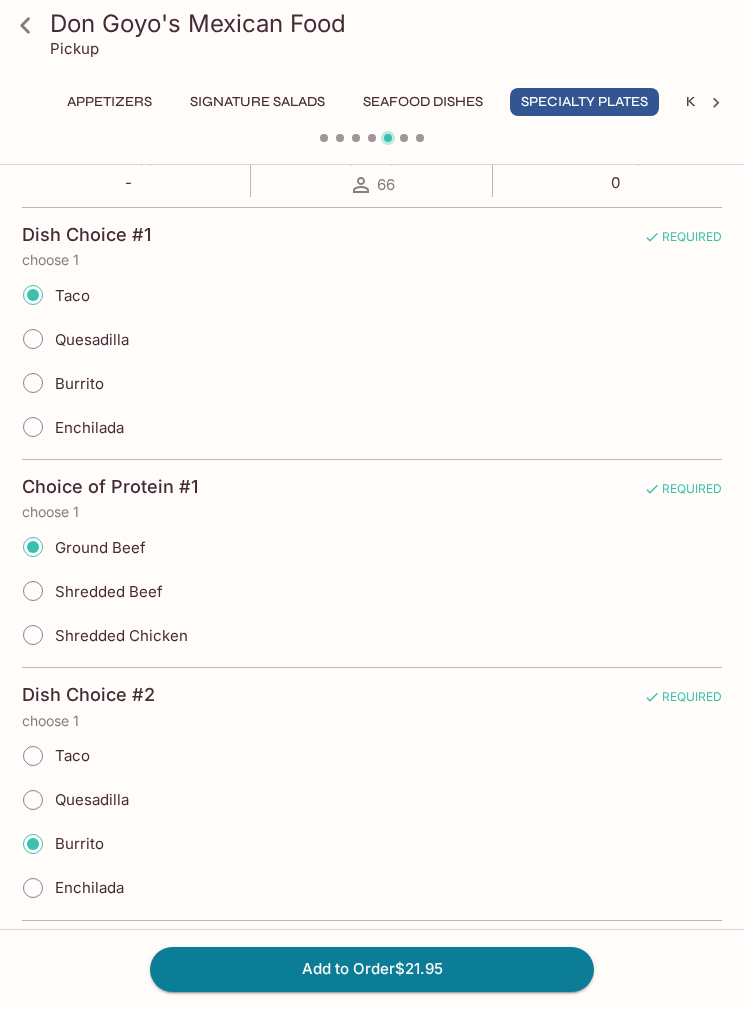 click on "Shredded Beef" at bounding box center [33, 591] 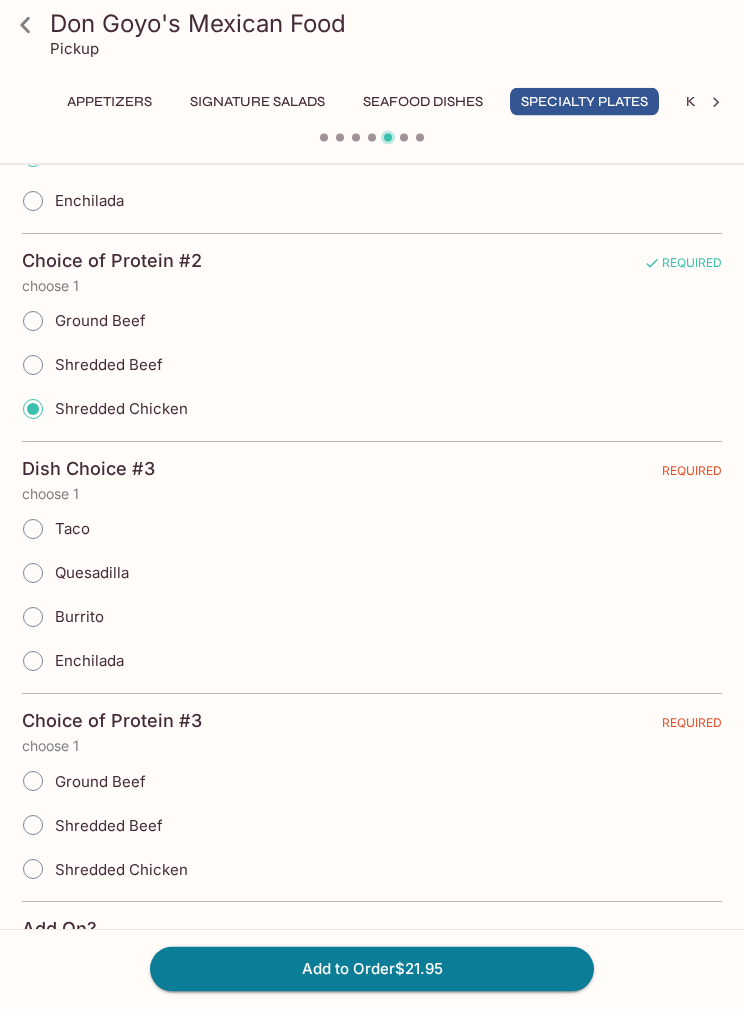 scroll, scrollTop: 1093, scrollLeft: 0, axis: vertical 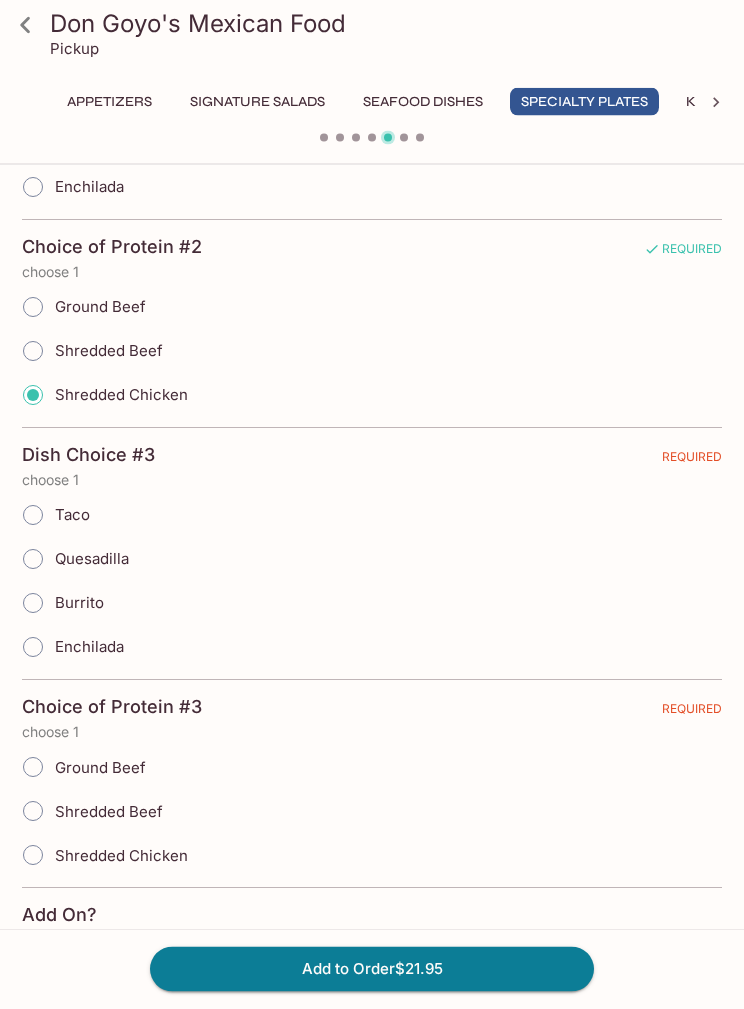 click on "Enchilada" at bounding box center (33, 648) 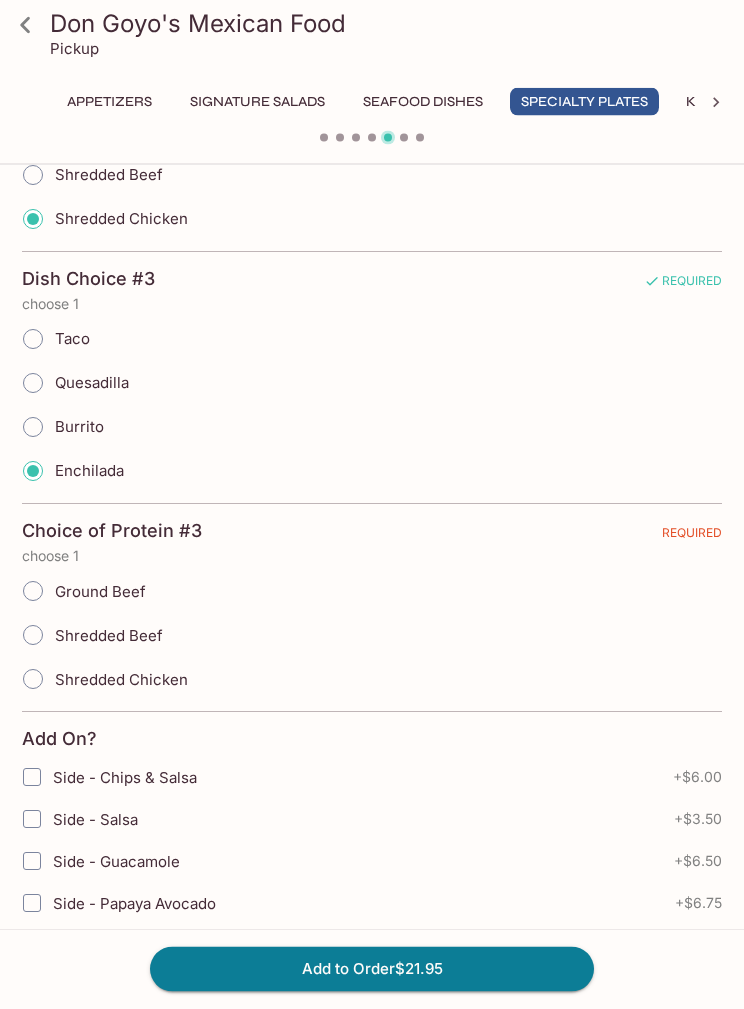 scroll, scrollTop: 1270, scrollLeft: 0, axis: vertical 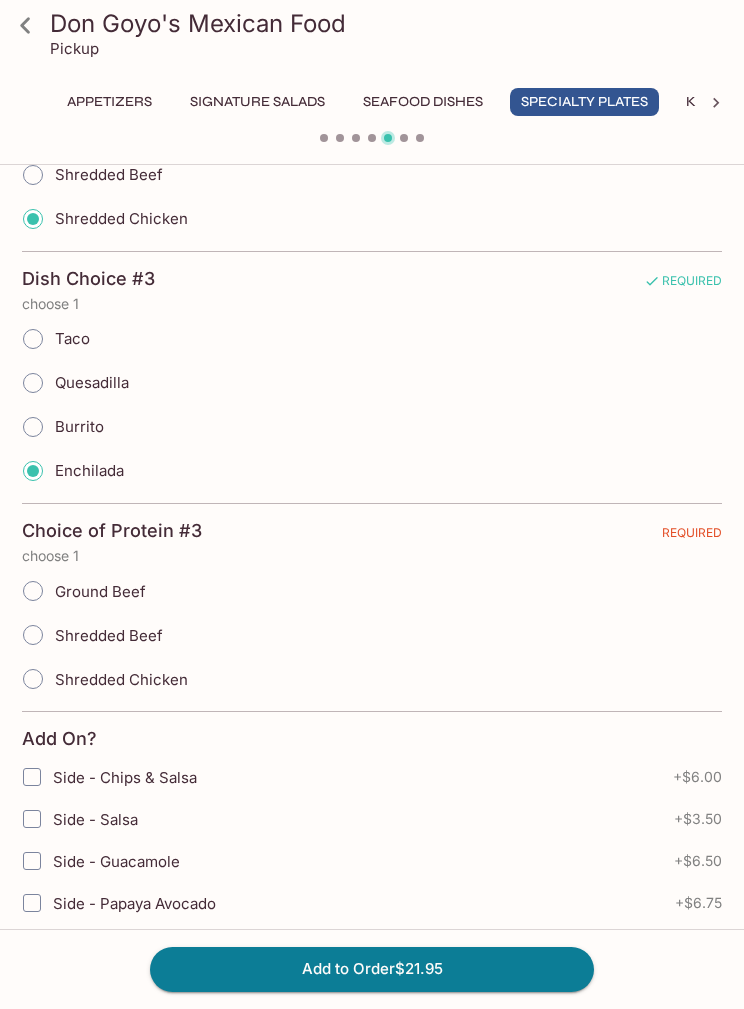 click on "Shredded Chicken" at bounding box center [33, 679] 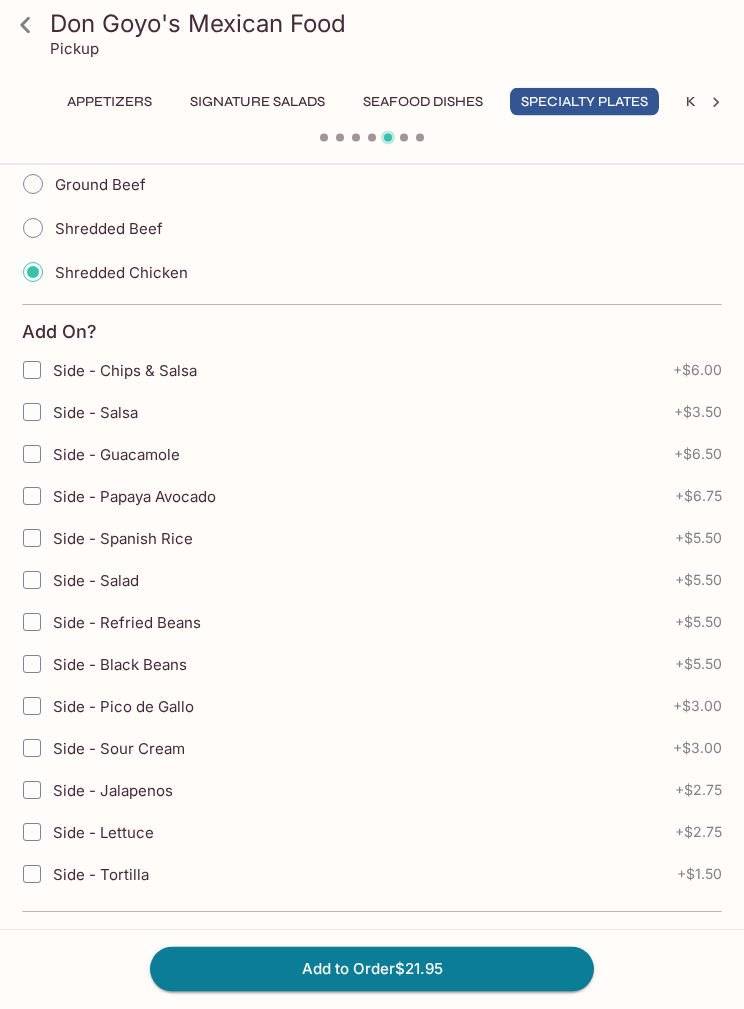 scroll, scrollTop: 1842, scrollLeft: 0, axis: vertical 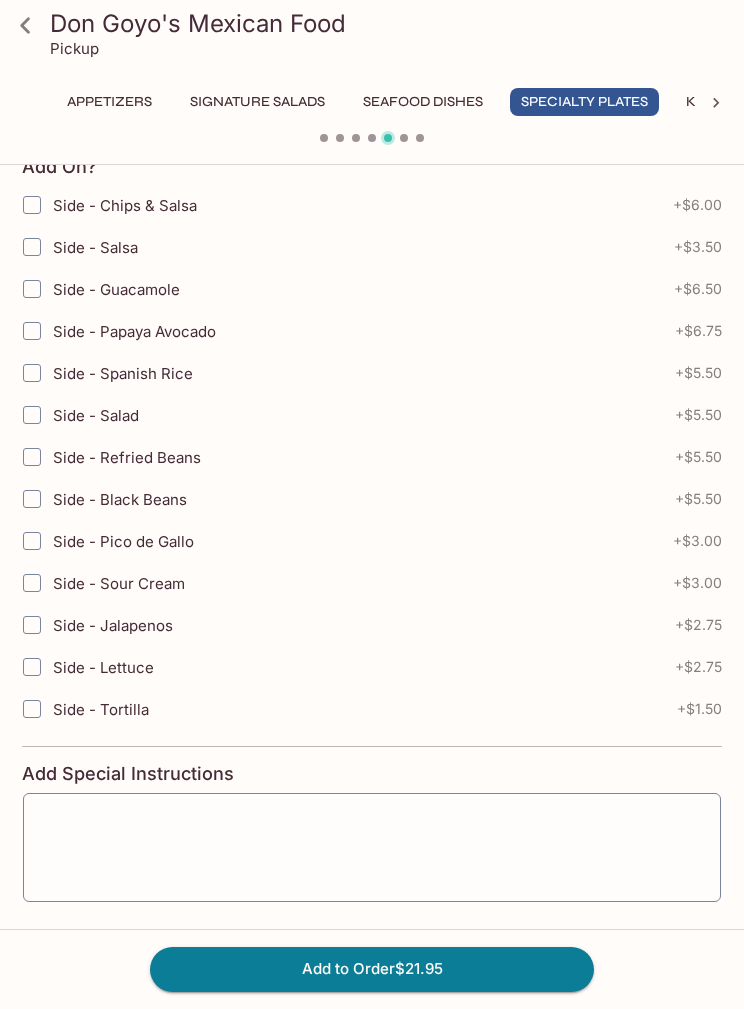 click on "Add to Order  $21.95" at bounding box center [372, 969] 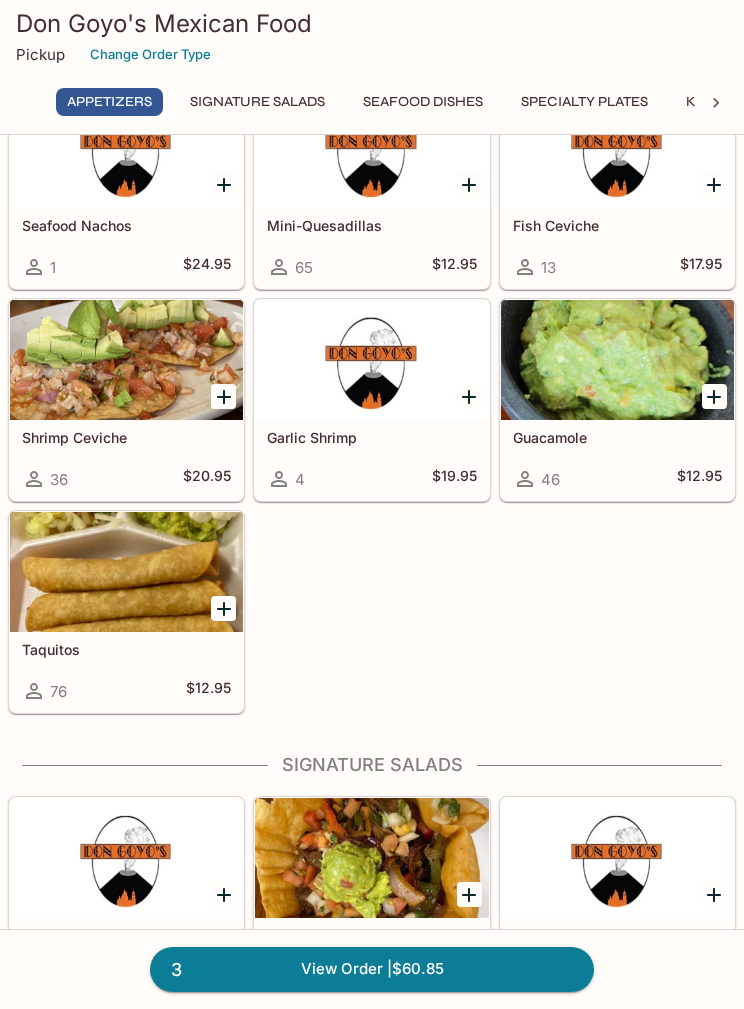 scroll, scrollTop: 335, scrollLeft: 0, axis: vertical 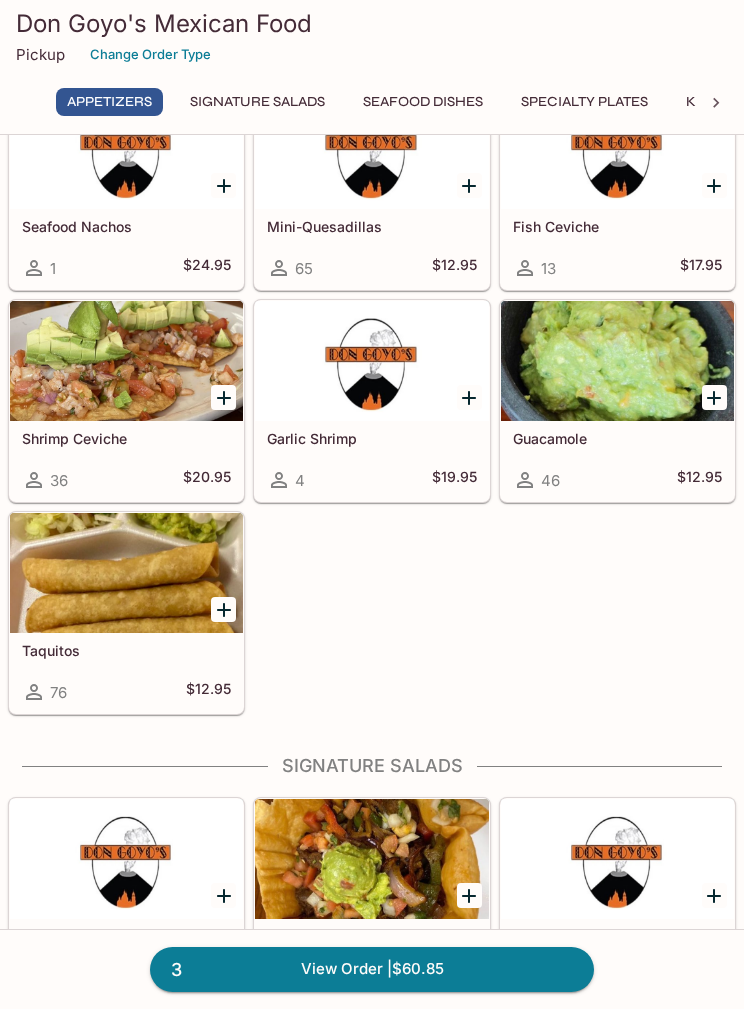 click on "3 View Order |  $60.85" at bounding box center (372, 969) 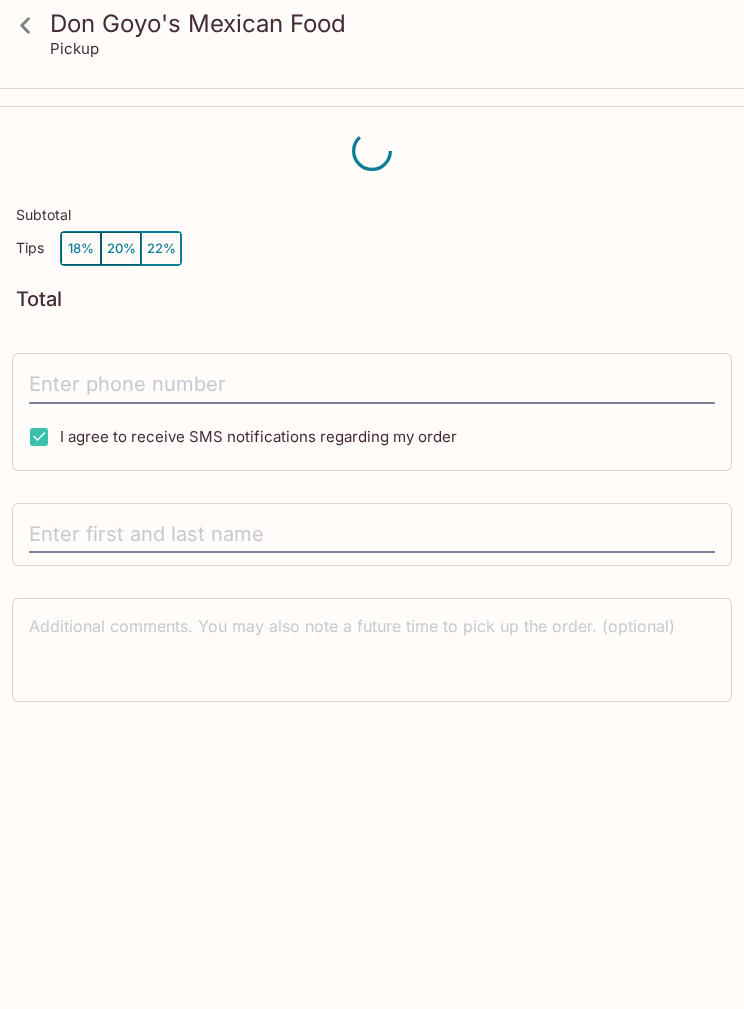 scroll, scrollTop: 90, scrollLeft: 0, axis: vertical 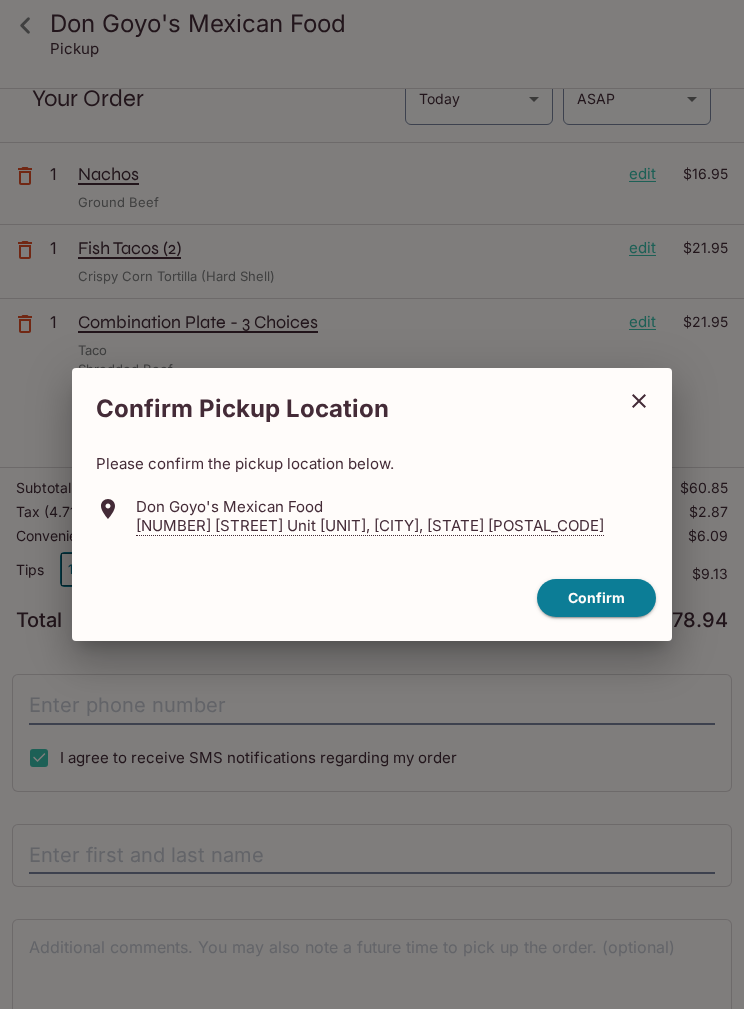 click on "Confirm" at bounding box center [596, 598] 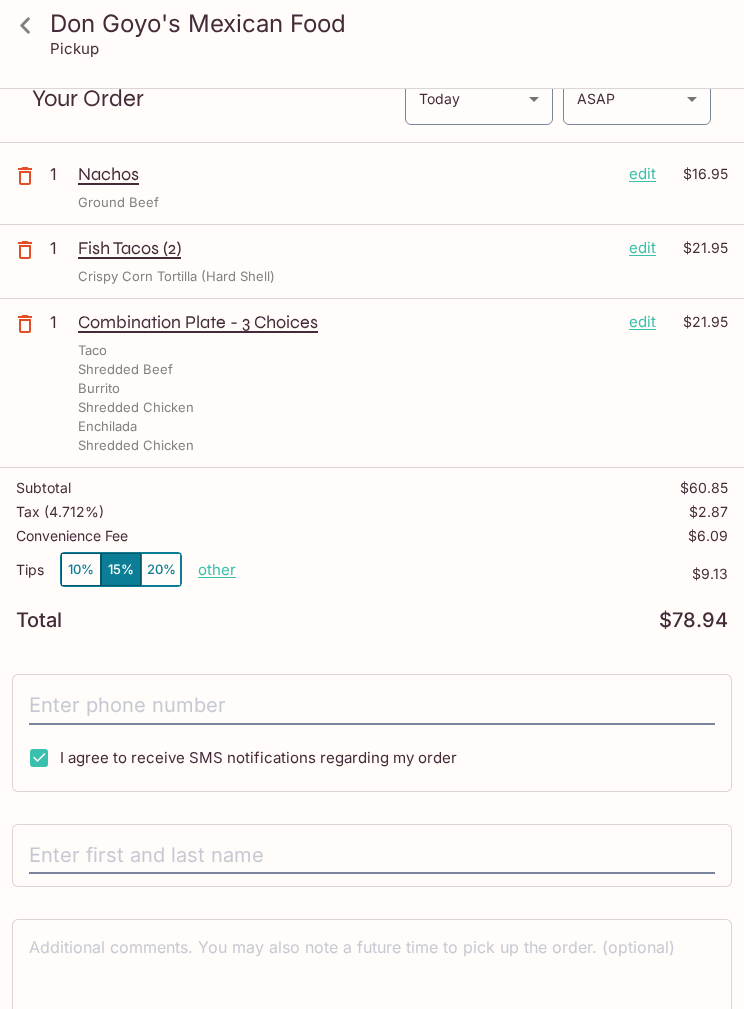 click on "other" at bounding box center (217, 569) 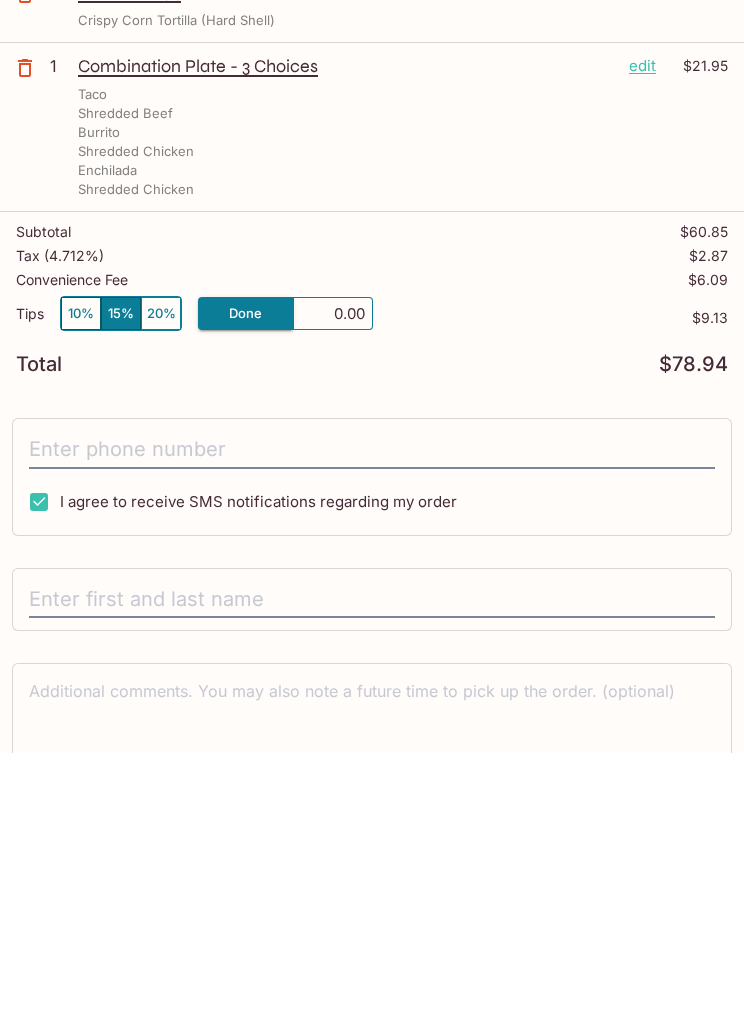 type on "0.00" 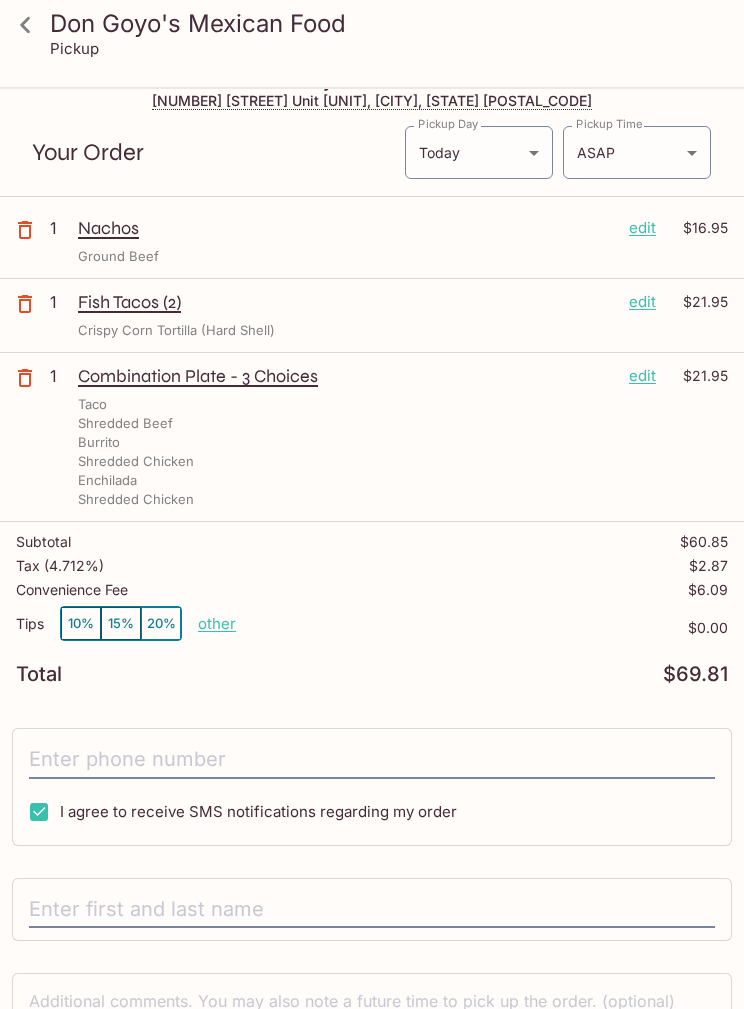 scroll, scrollTop: 16, scrollLeft: 0, axis: vertical 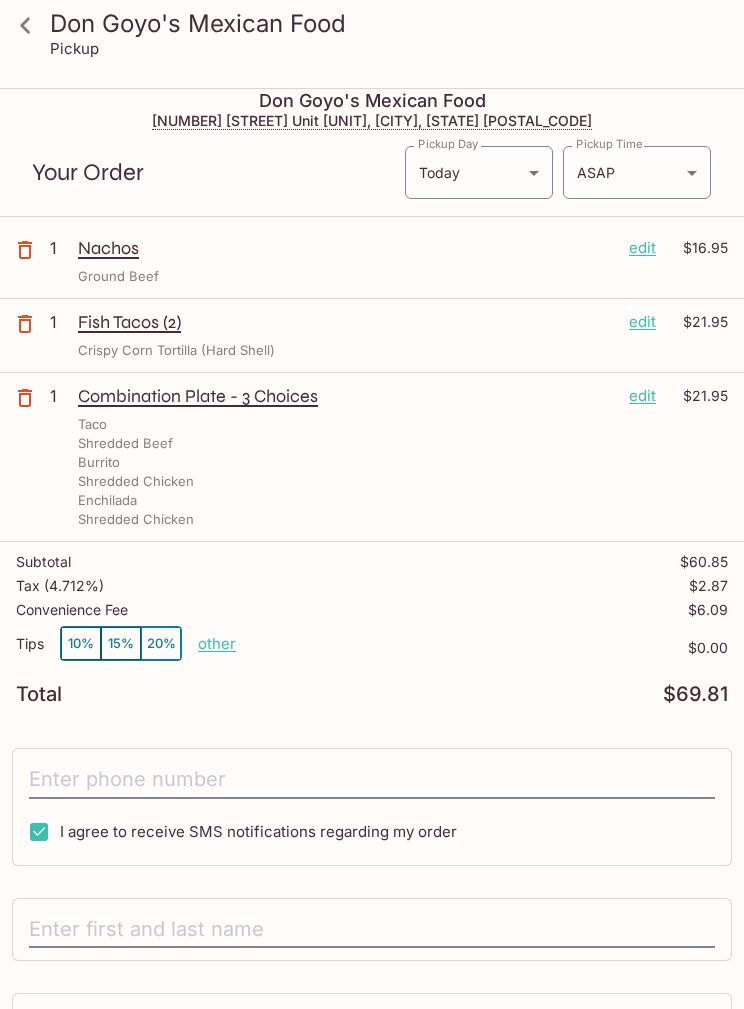 click on "[BRAND] Pickup [BRAND] [ADDRESS] Your Order Pickup Day [DAY] [DAY] Pickup Day Pickup Time ASAP ASAP Pickup Time 1 Nachos edit $[PRICE] [ITEM] 1 Fish Tacos (2) edit $[PRICE] Crispy Corn Tortilla (Hard Shell) 1 Combination Plate - 3 Choices edit $[PRICE] Taco [ITEM] [ITEM] [ITEM] [ITEM] Subtotal $[PRICE] Tax ( 4.712% ) $[PRICE] Convenience Fee $[PRICE] Tips 10% 15% 20% other $[PRICE] Total $[PRICE] I agree to receive SMS notifications regarding my order x Pay with Credit Card [BRAND] | Powered by Beluga" at bounding box center [372, 578] 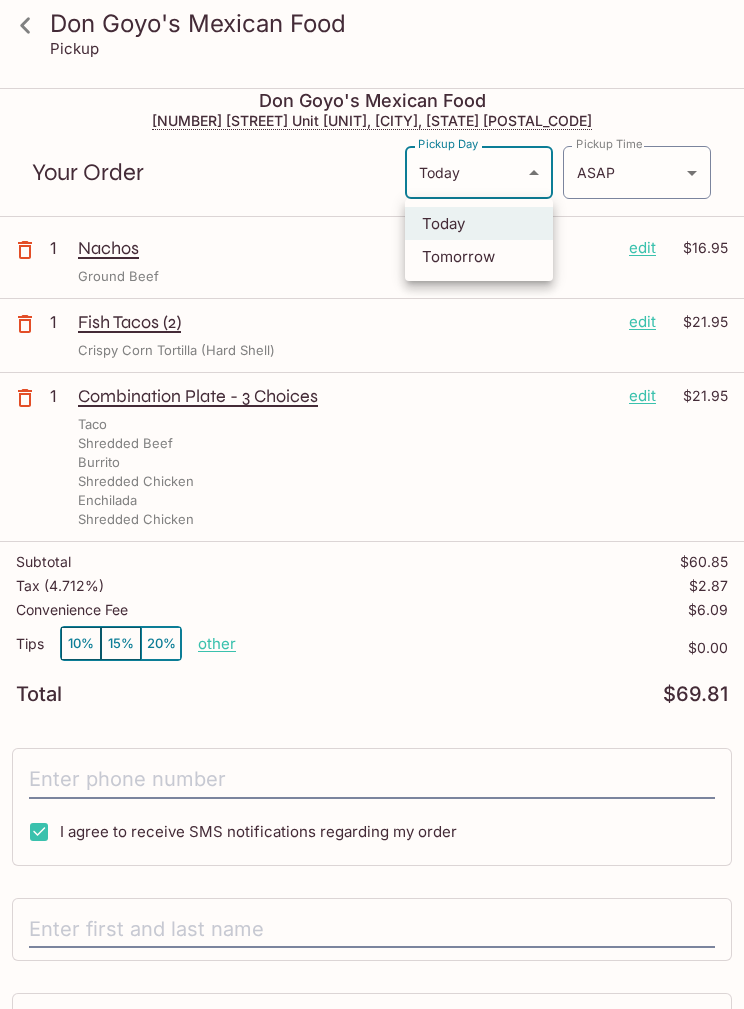 click on "Tomorrow" at bounding box center (479, 256) 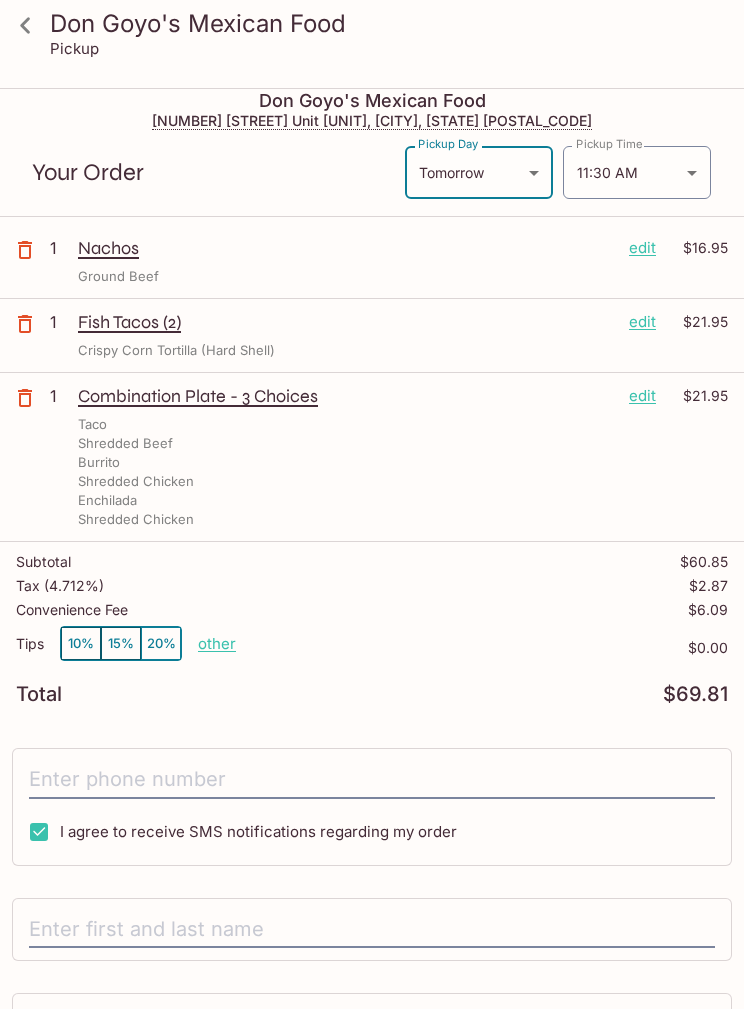 click on "[BRAND] Pickup [BRAND] [ADDRESS] Your Order Pickup Day [DAY] [DAY] Pickup Day Pickup Time [TIME] [DATE]T[TIME] Pickup Time 1 Nachos edit $[PRICE] [ITEM] 1 Fish Tacos (2) edit $[PRICE] Crispy Corn Tortilla (Hard Shell) 1 Combination Plate - 3 Choices edit $[PRICE] Taco [ITEM] [ITEM] [ITEM] [ITEM] Subtotal $[PRICE] Tax ( 4.712% ) $[PRICE] Convenience Fee $[PRICE] Tips 10% 15% 20% other $[PRICE] Total $[PRICE] I agree to receive SMS notifications regarding my order x Pay with Credit Card [BRAND] | Powered by Beluga" at bounding box center (372, 578) 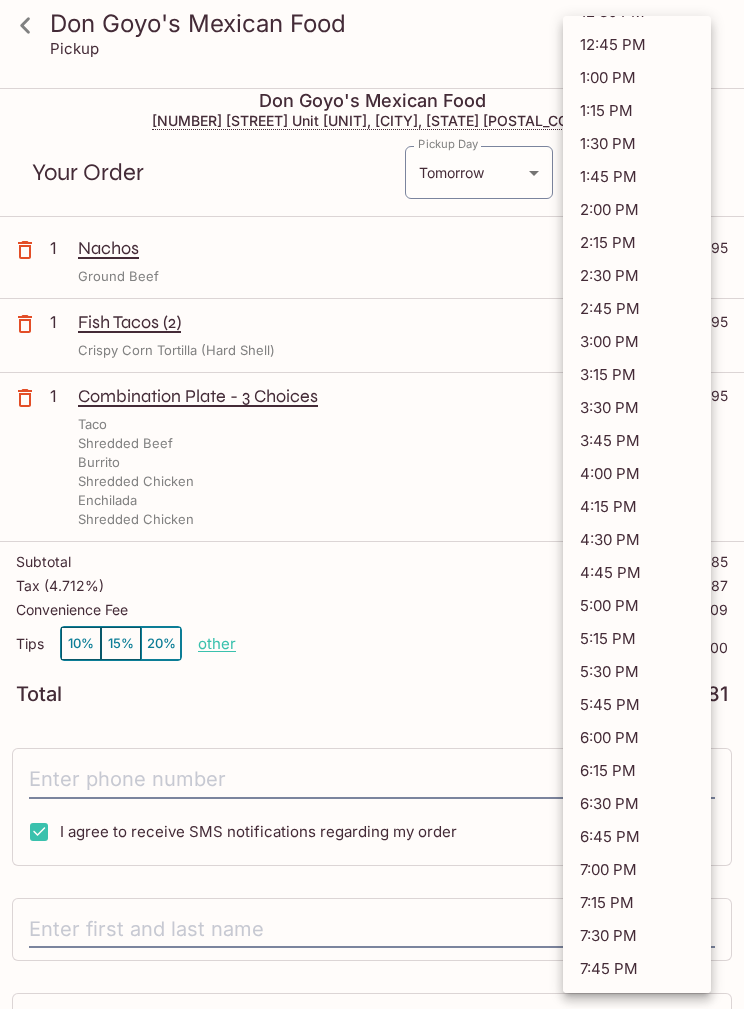 scroll, scrollTop: 161, scrollLeft: 0, axis: vertical 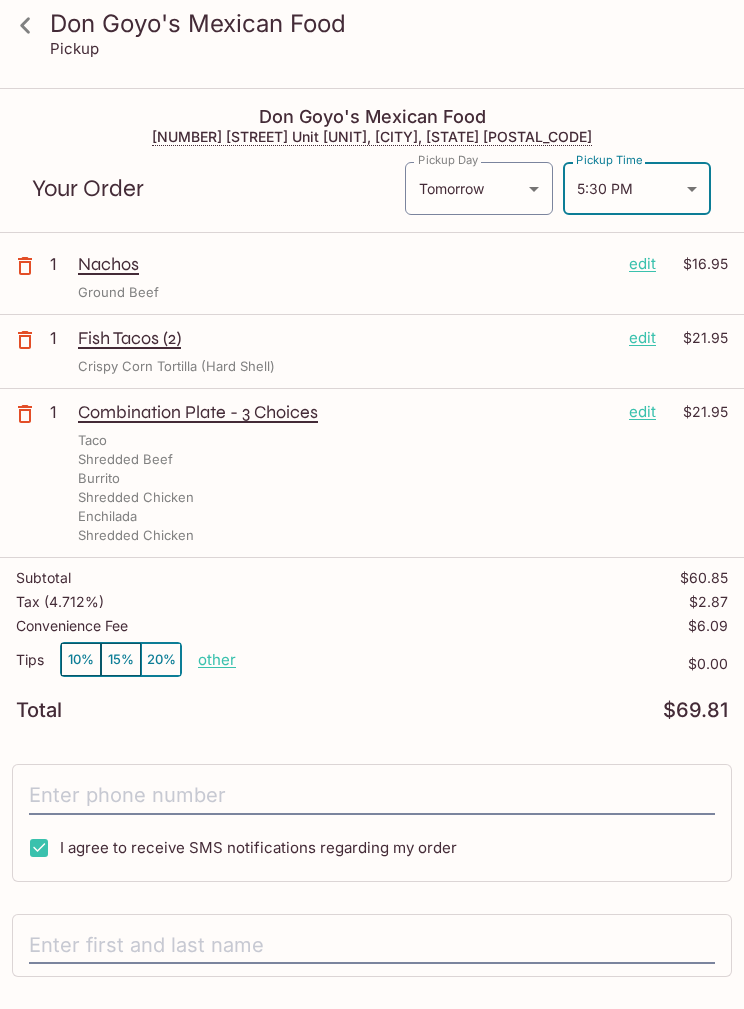 click at bounding box center (372, 796) 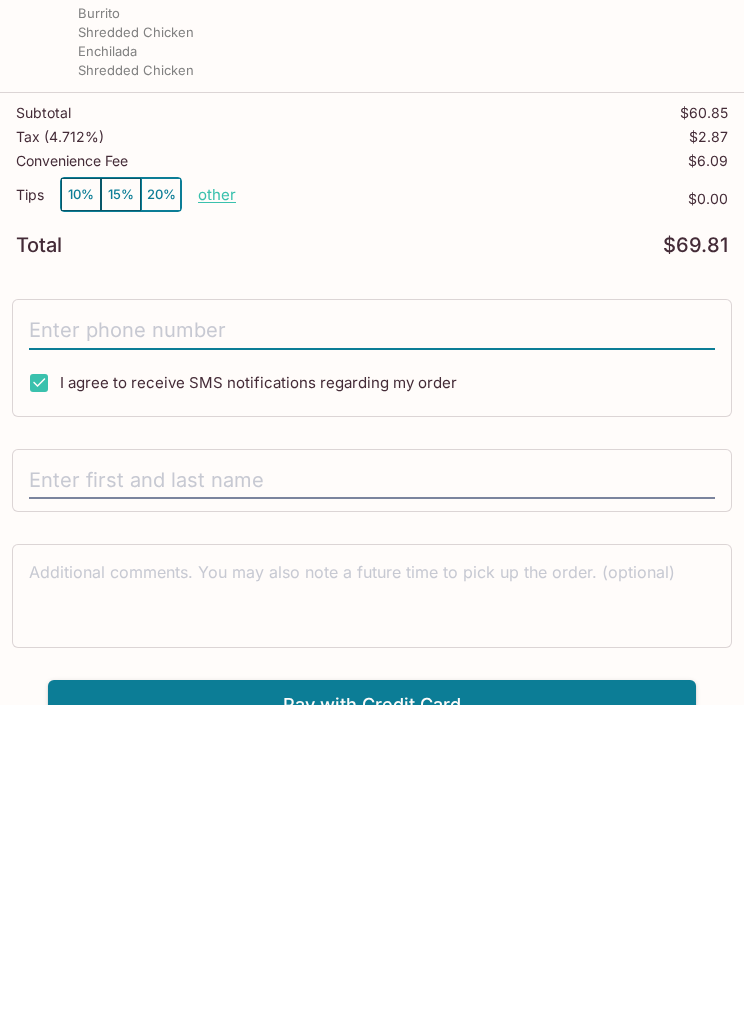 scroll, scrollTop: 185, scrollLeft: 0, axis: vertical 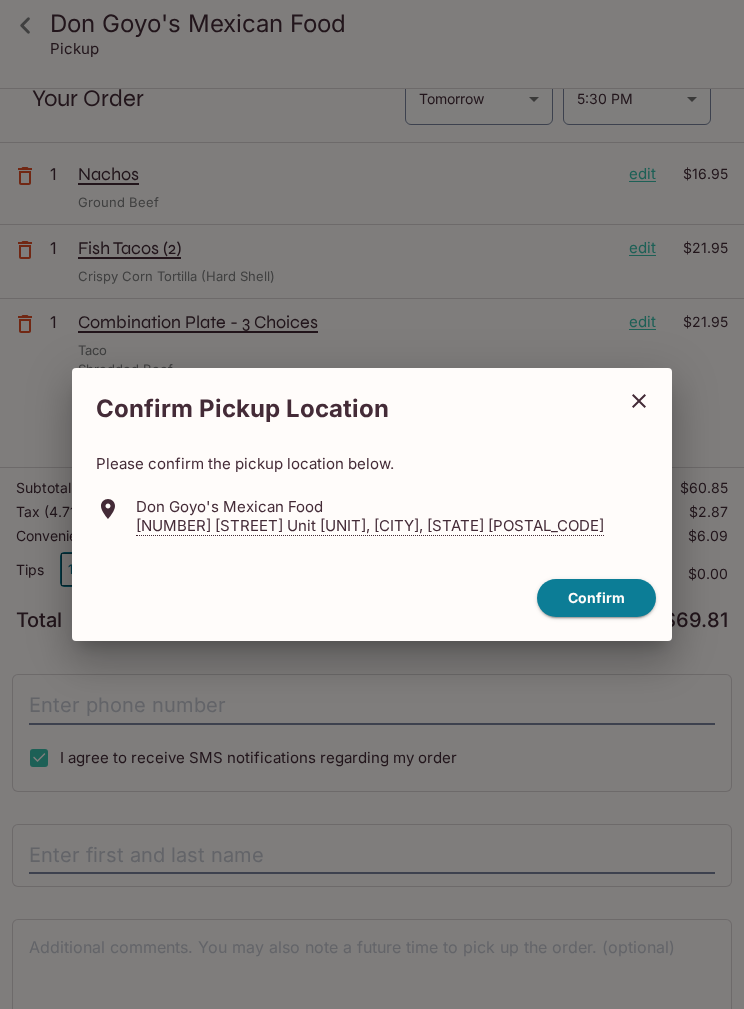 click 